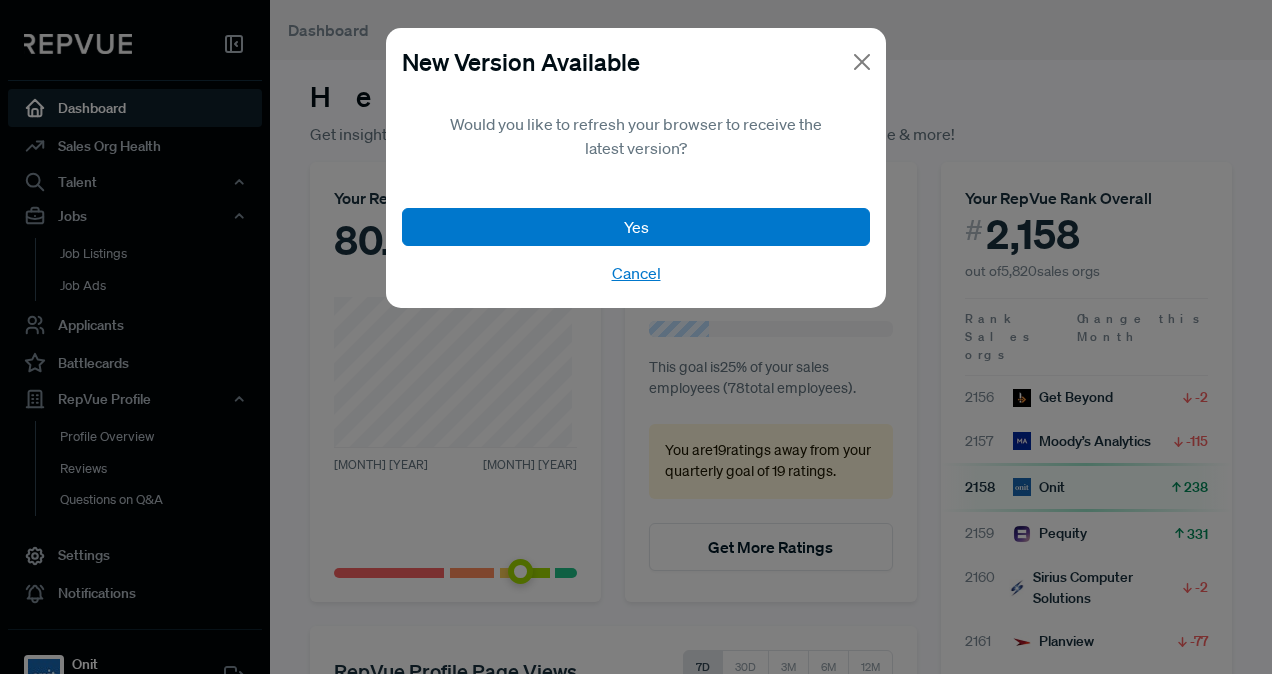 scroll, scrollTop: 0, scrollLeft: 0, axis: both 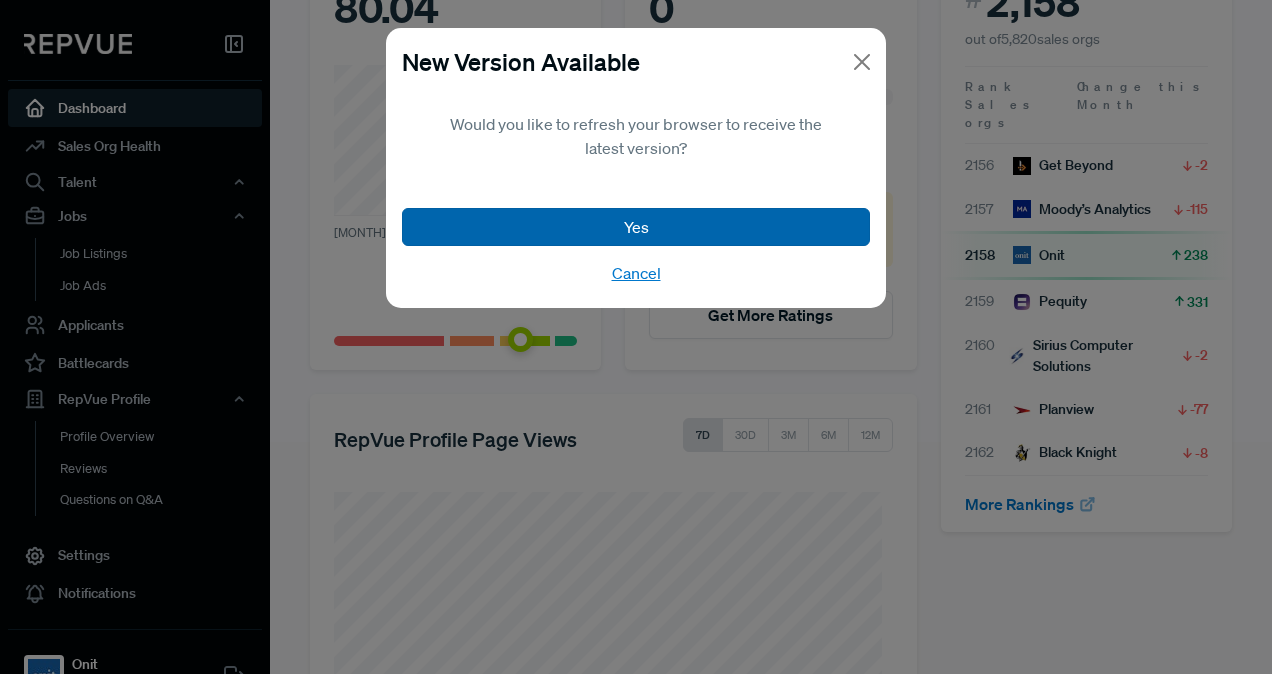 click on "Yes" at bounding box center (636, 227) 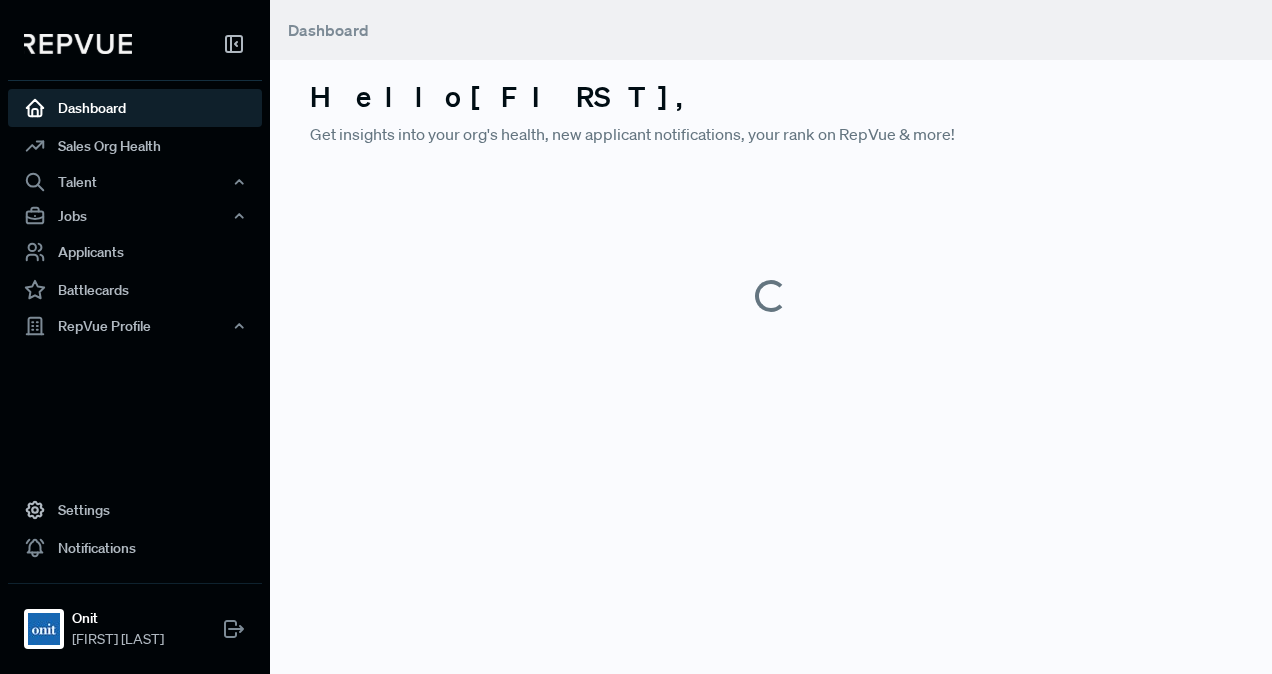 scroll, scrollTop: 0, scrollLeft: 0, axis: both 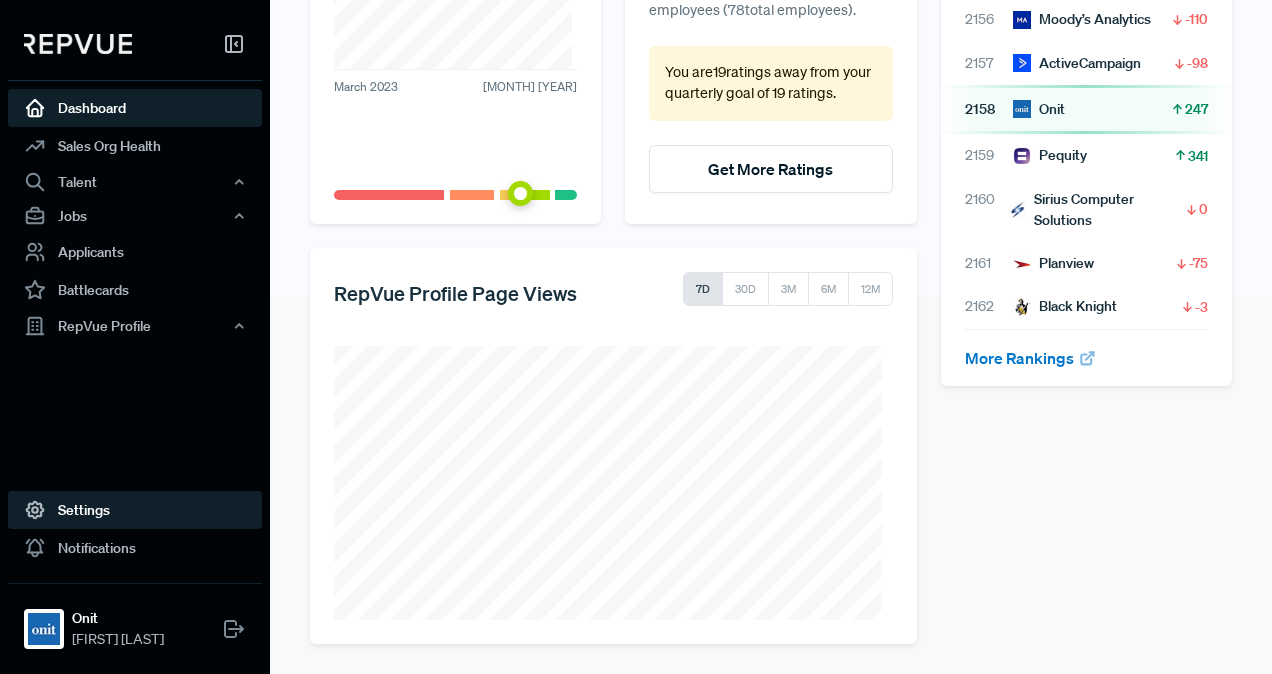 click on "Settings" at bounding box center [135, 510] 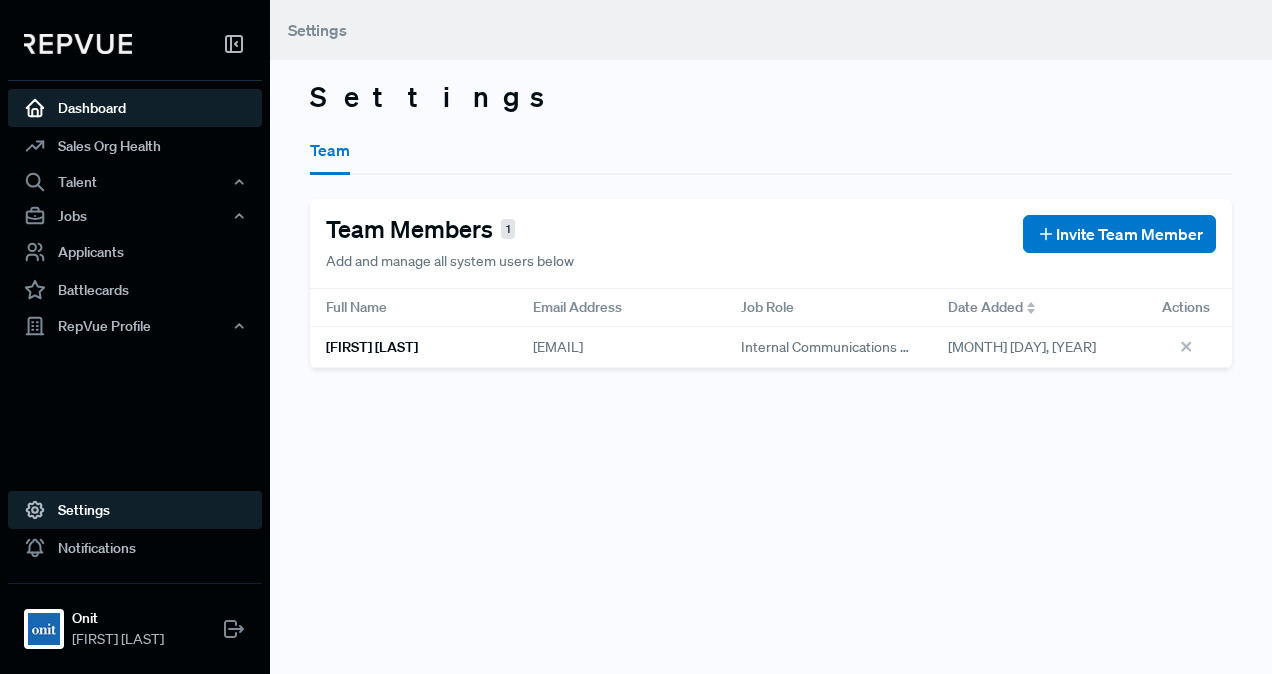 click on "Dashboard" at bounding box center [135, 108] 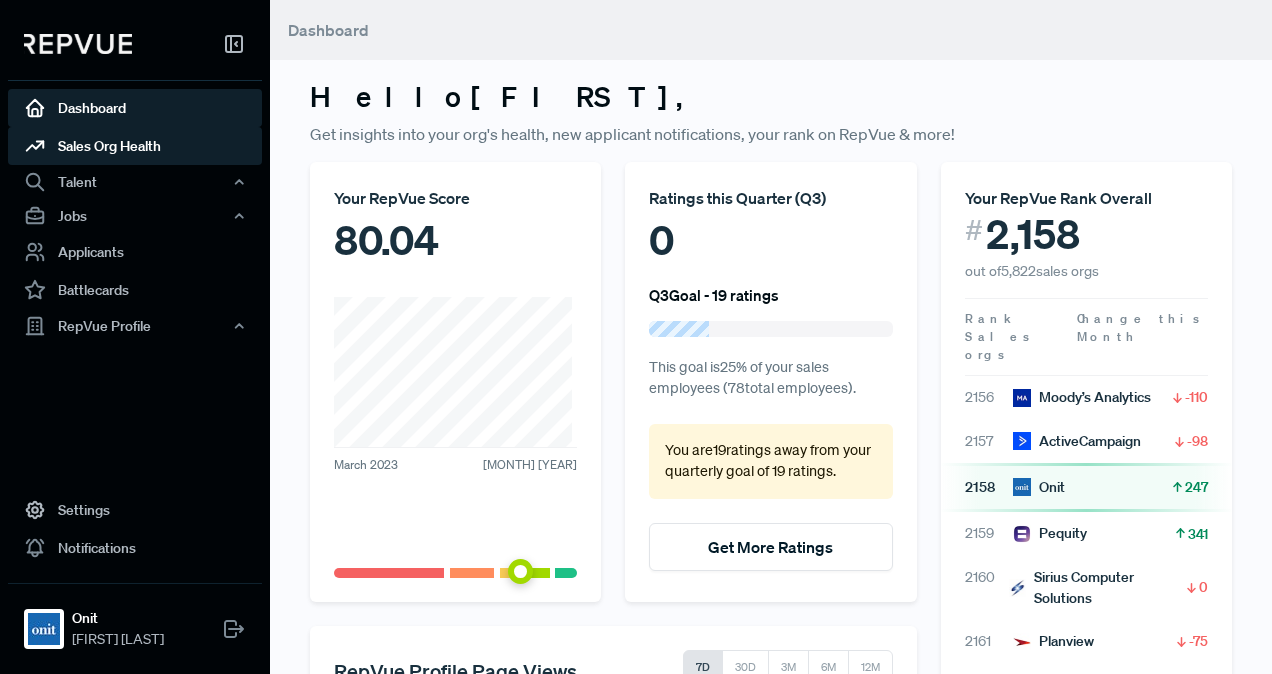 click on "Sales Org Health" at bounding box center [135, 146] 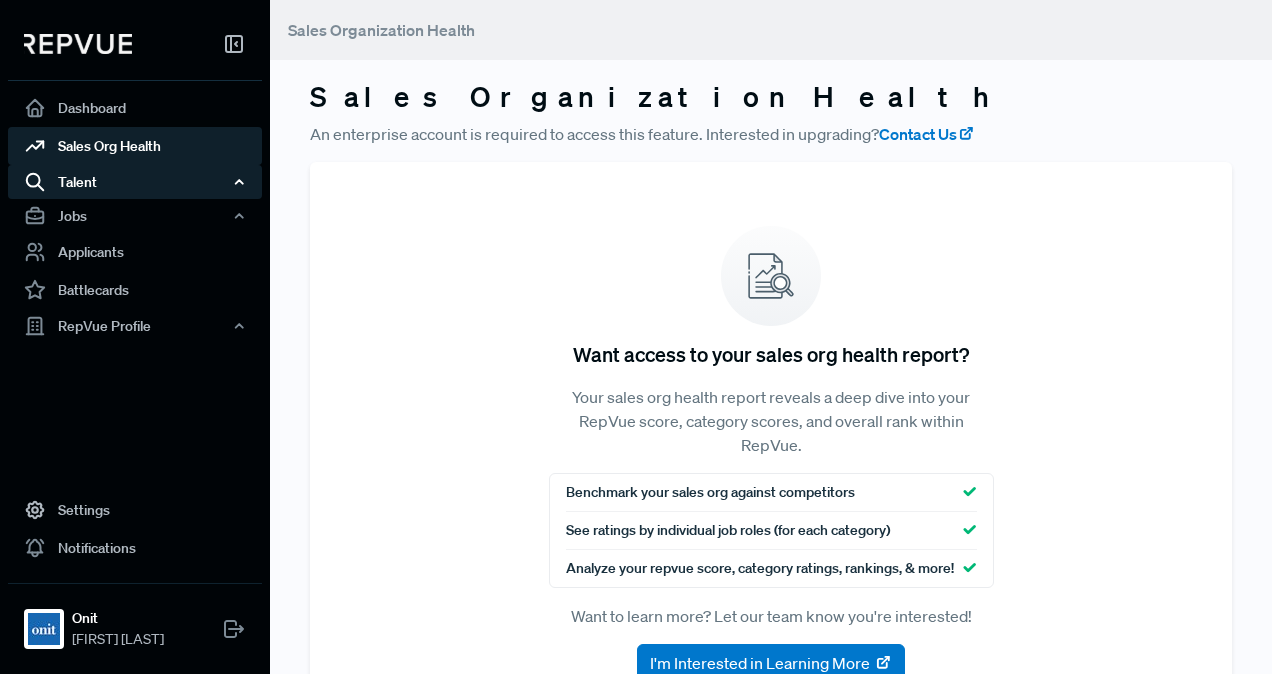 click on "Talent" at bounding box center [135, 182] 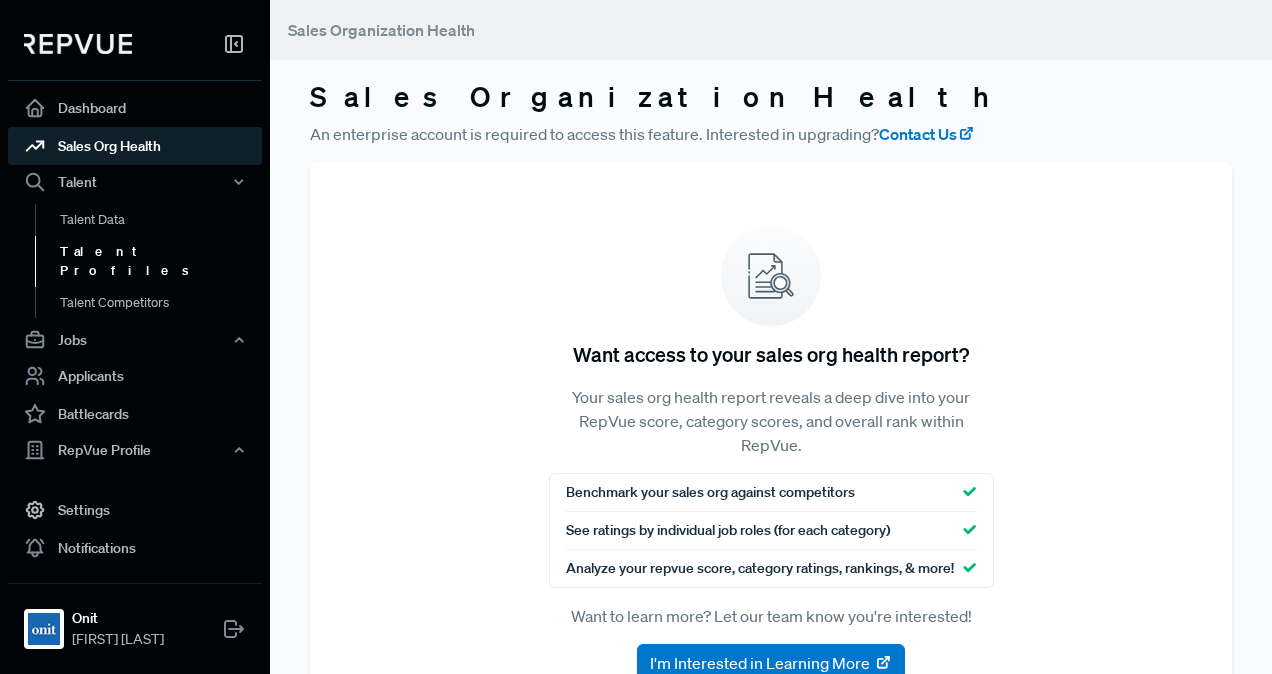click on "Talent Profiles" at bounding box center [162, 261] 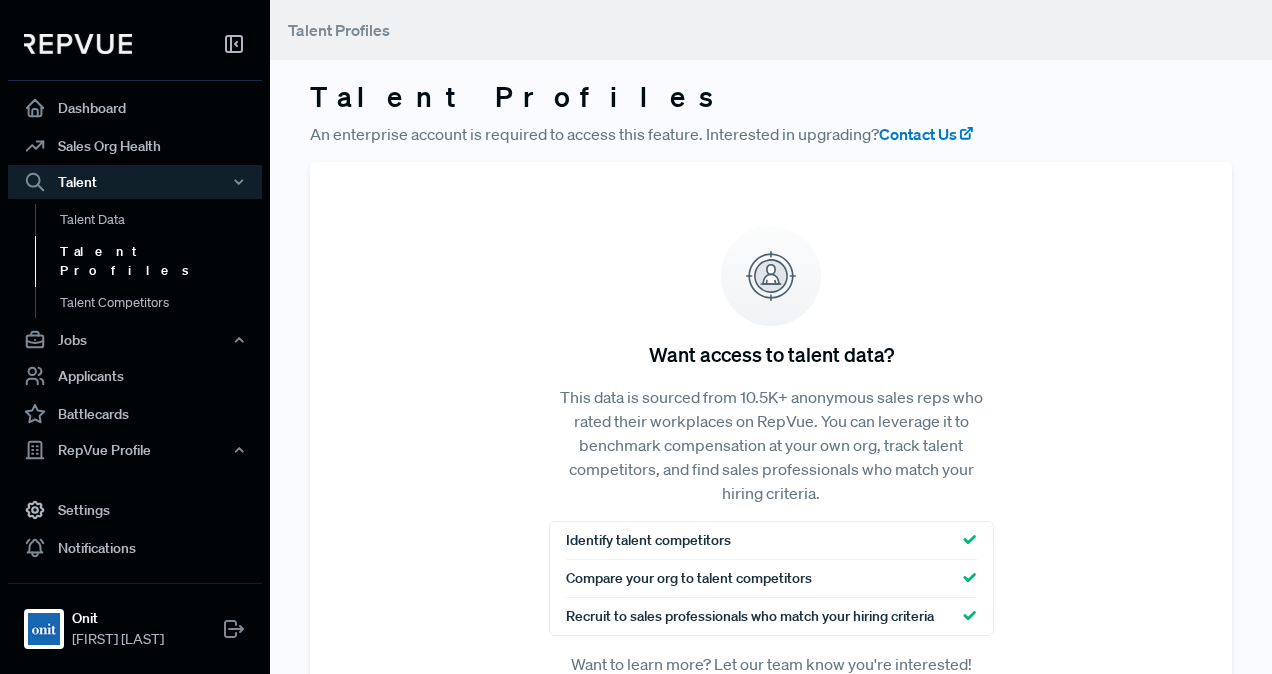 scroll, scrollTop: 150, scrollLeft: 0, axis: vertical 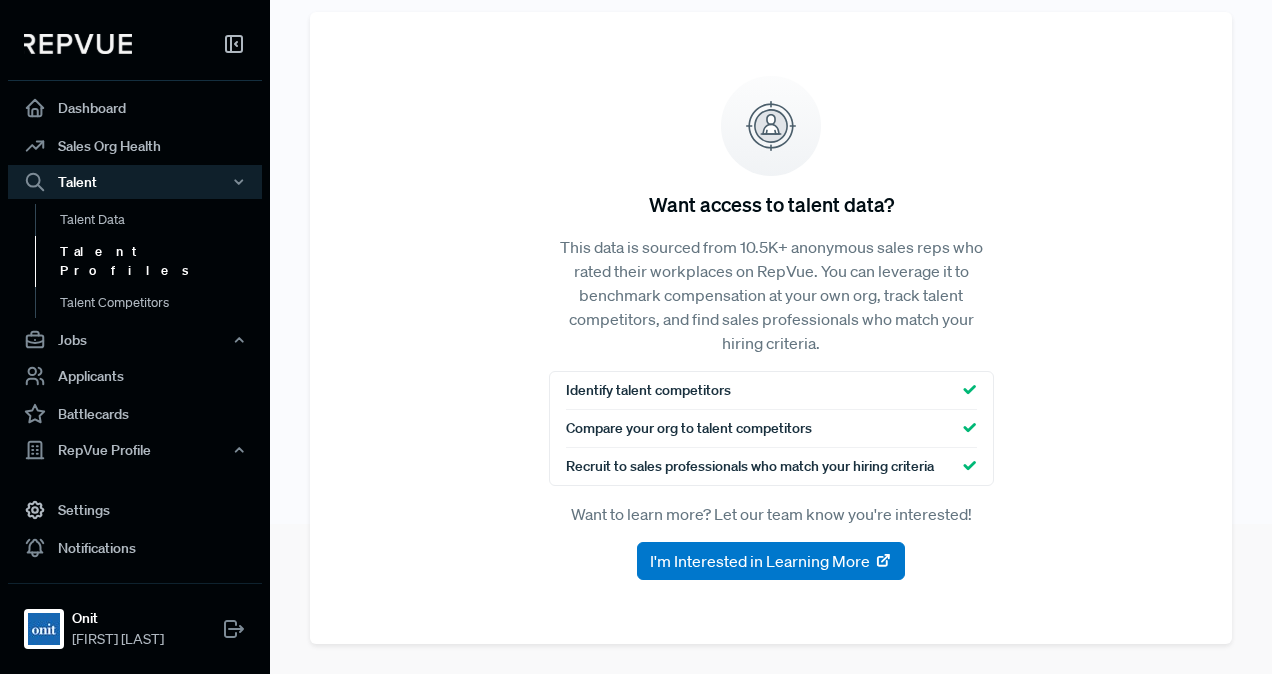 click on "Talent Profiles" at bounding box center (162, 261) 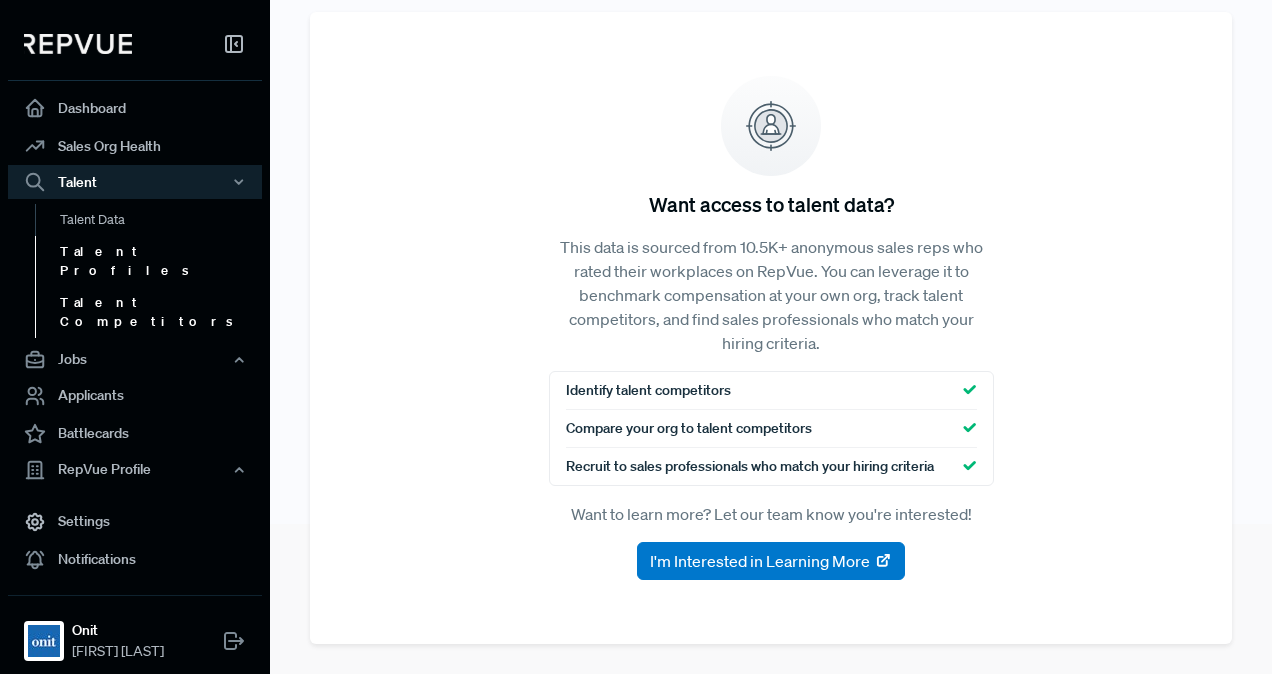 click on "Talent Competitors" at bounding box center (162, 312) 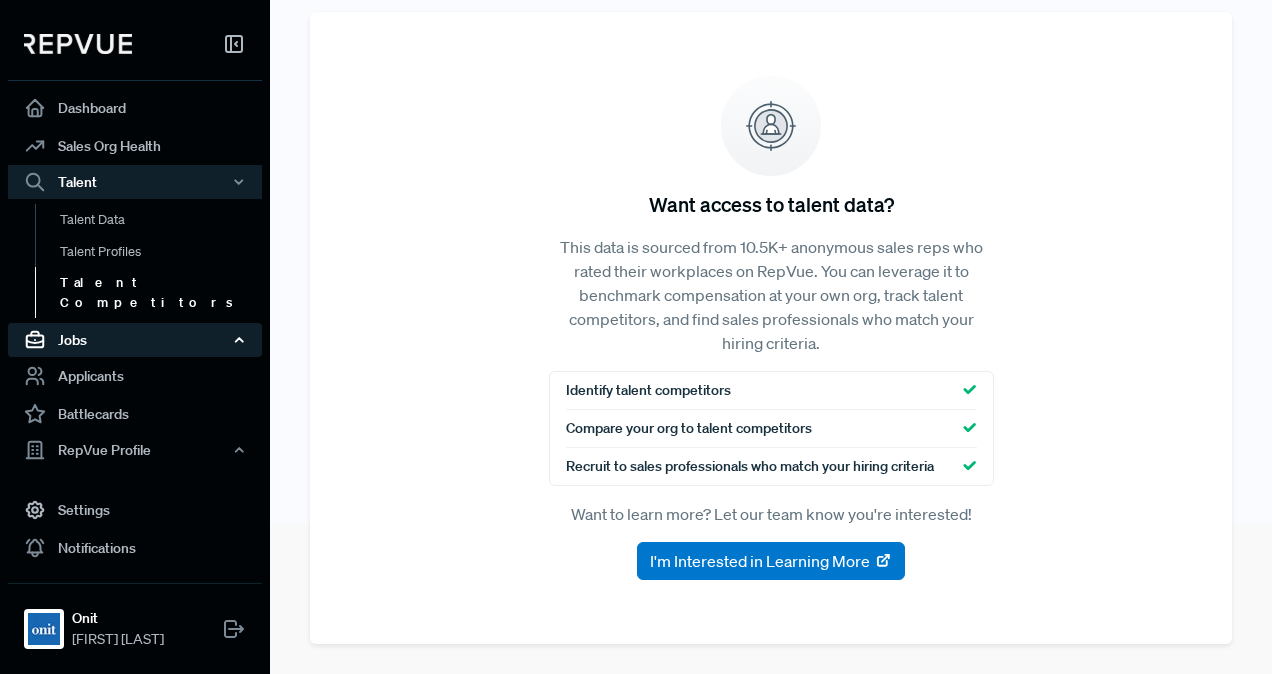 click on "Jobs" at bounding box center (135, 340) 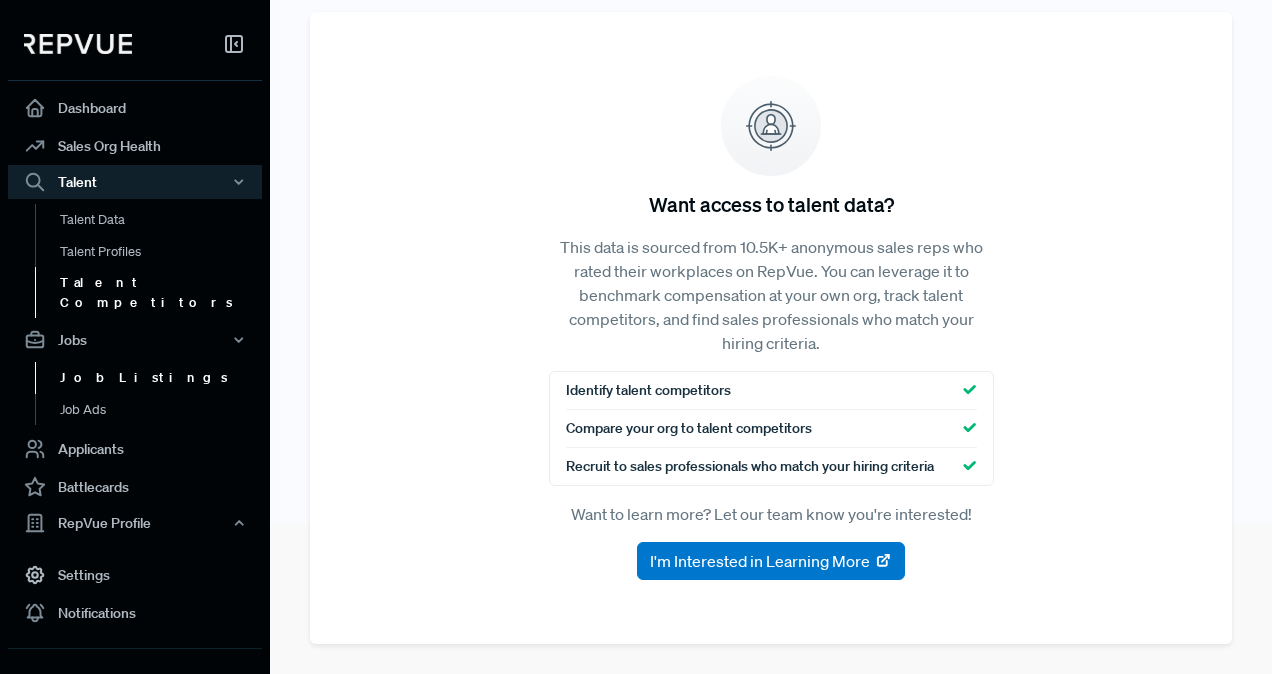 click on "Job Listings" at bounding box center [162, 378] 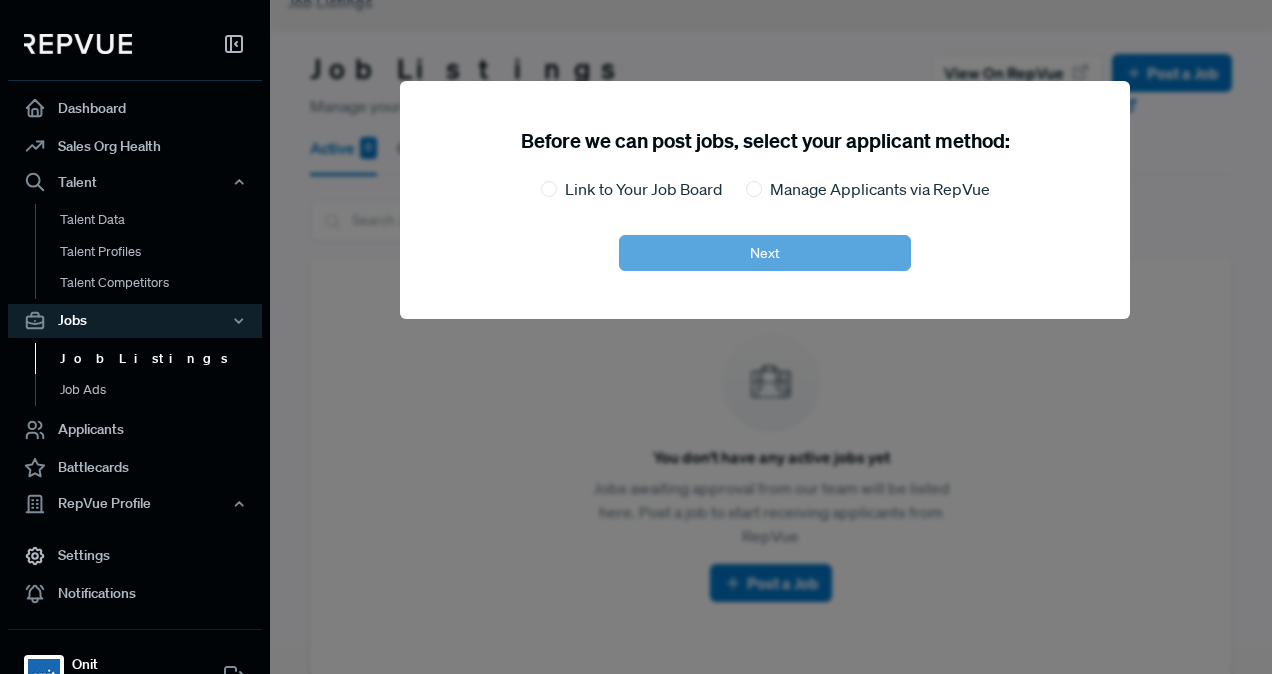 click at bounding box center (906, 337) 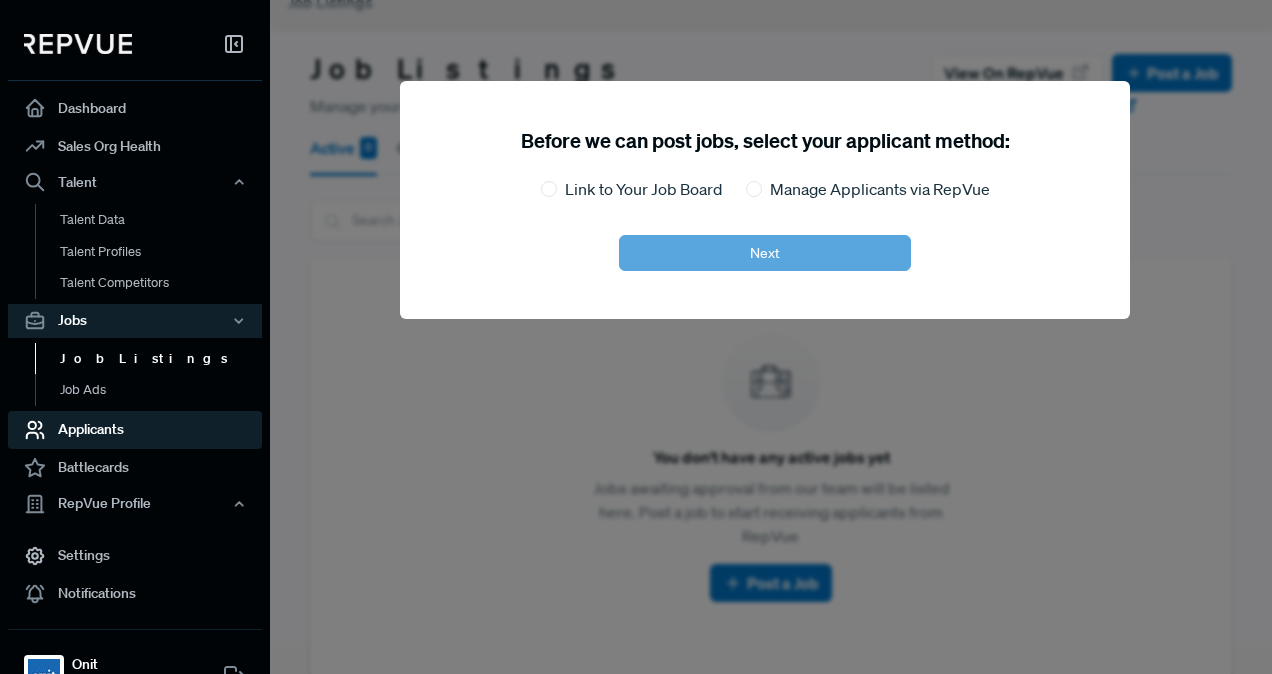 click on "Applicants" at bounding box center (135, 430) 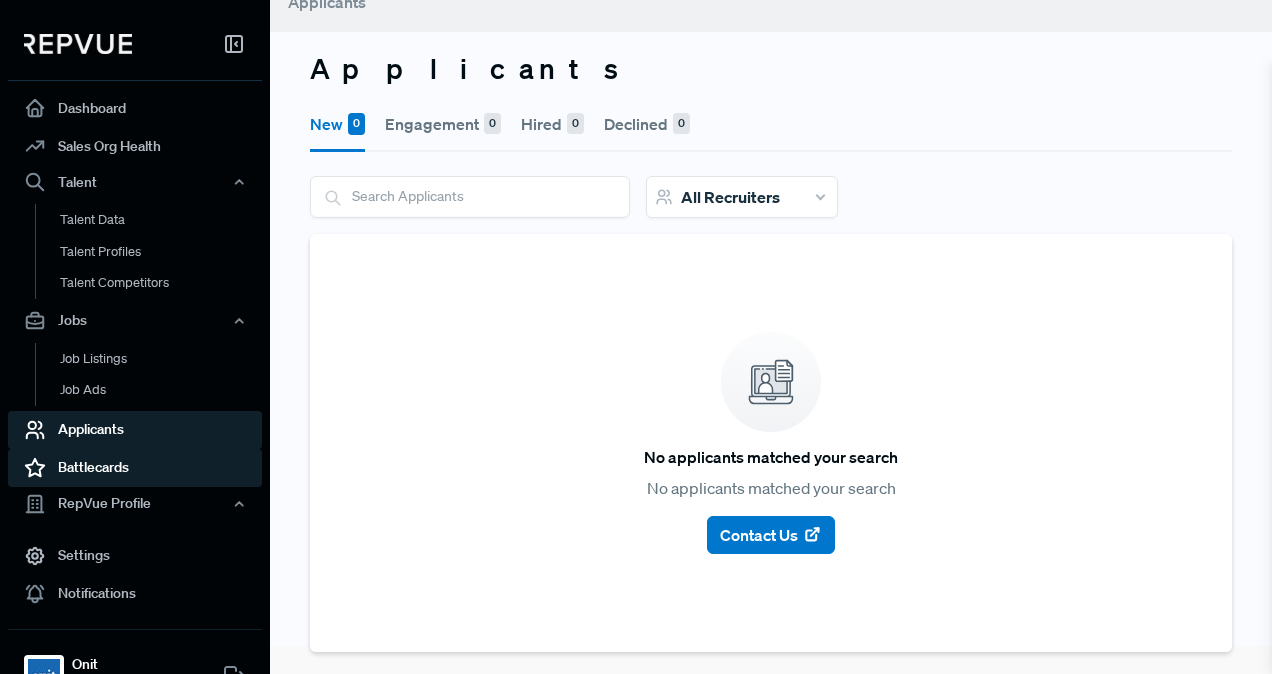 click on "Battlecards" at bounding box center [135, 468] 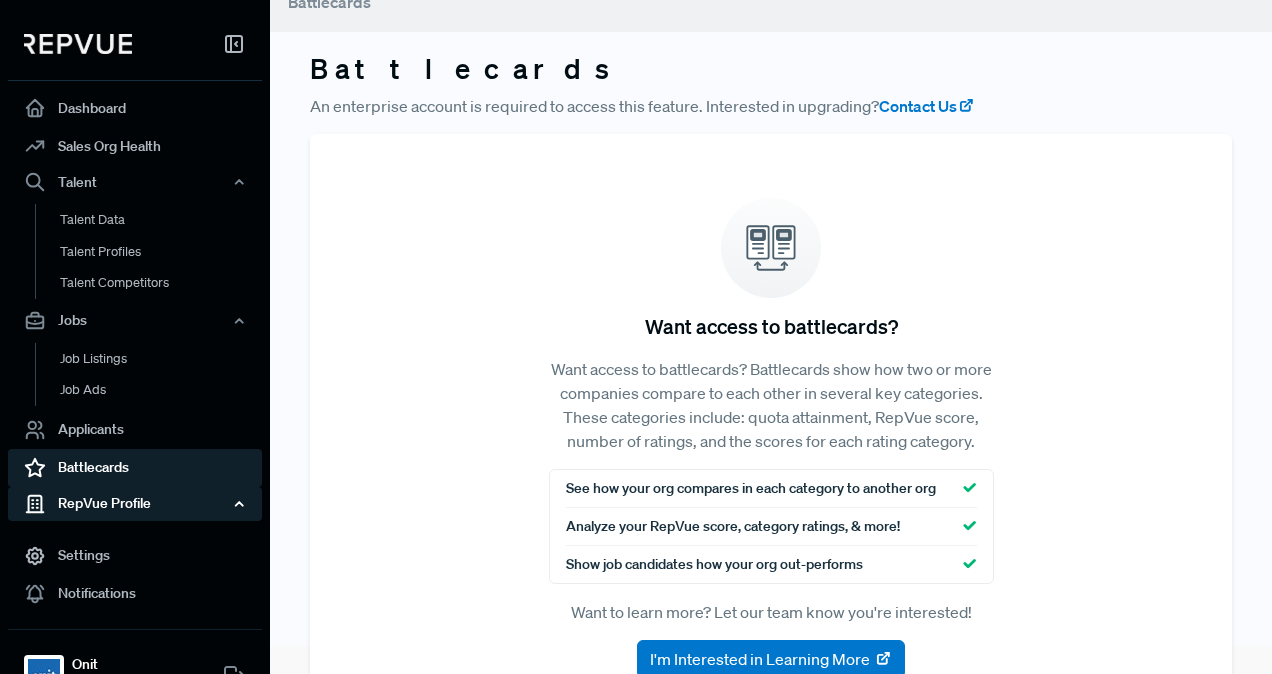 click on "RepVue Profile" at bounding box center [135, 504] 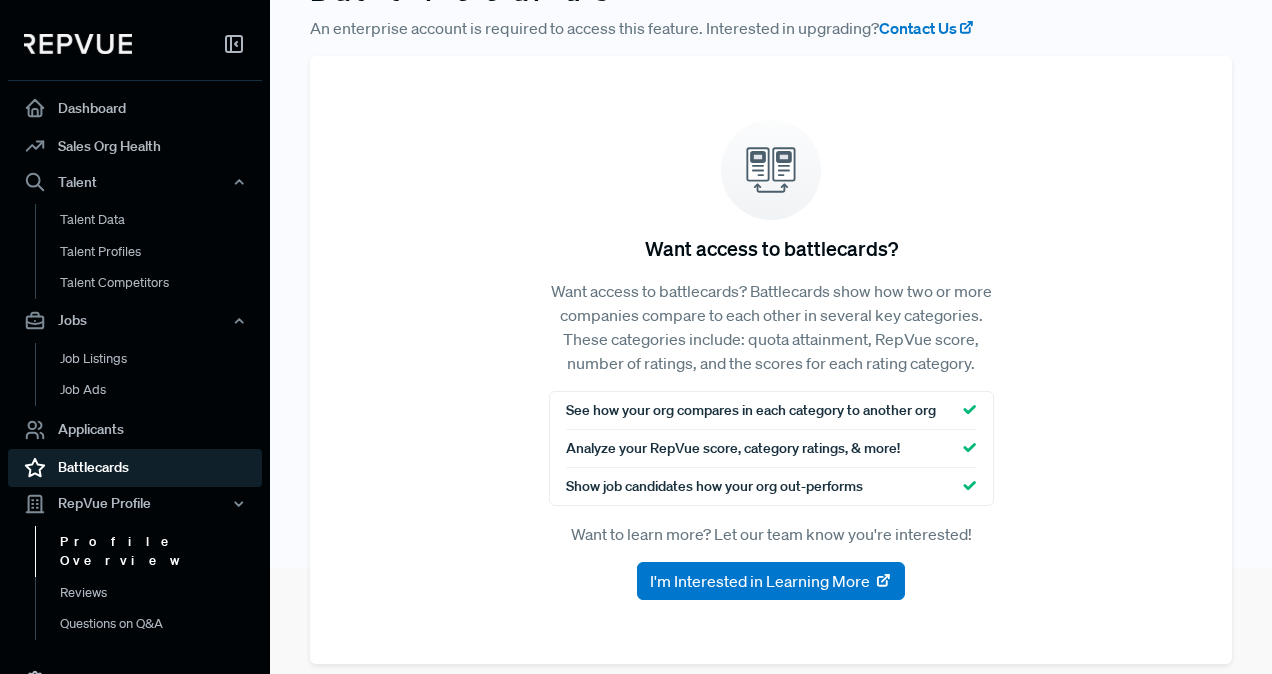 scroll, scrollTop: 106, scrollLeft: 0, axis: vertical 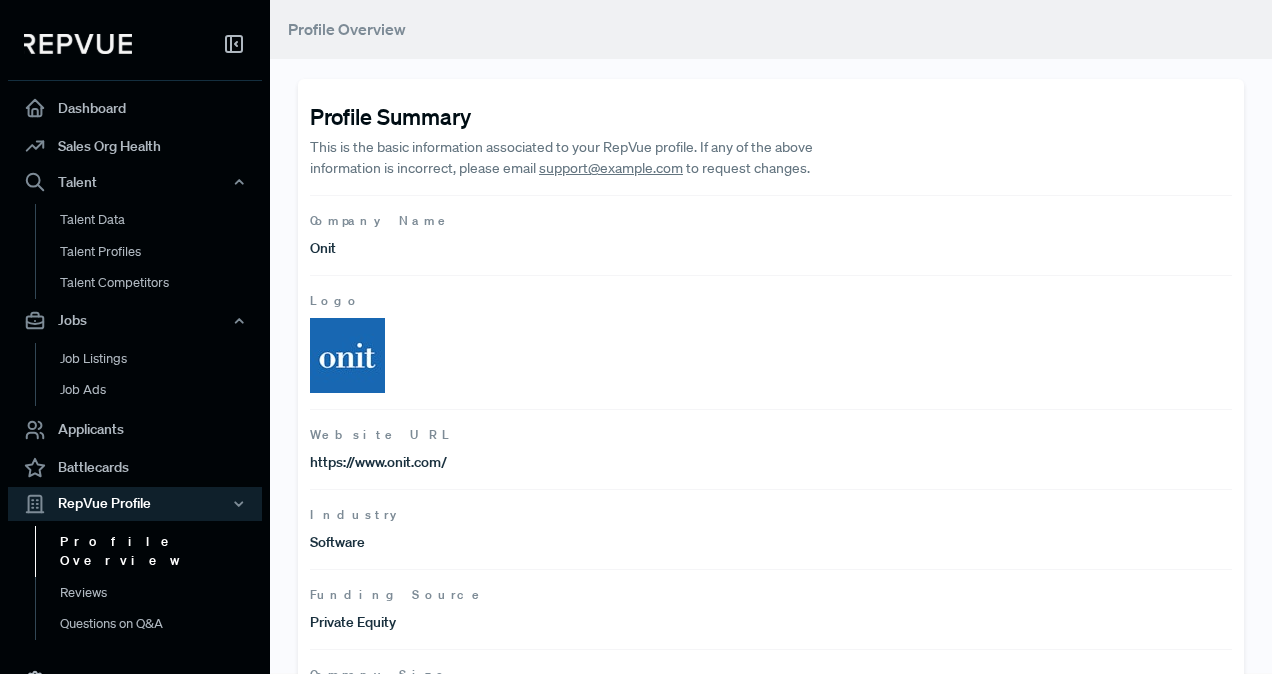click at bounding box center [347, 355] 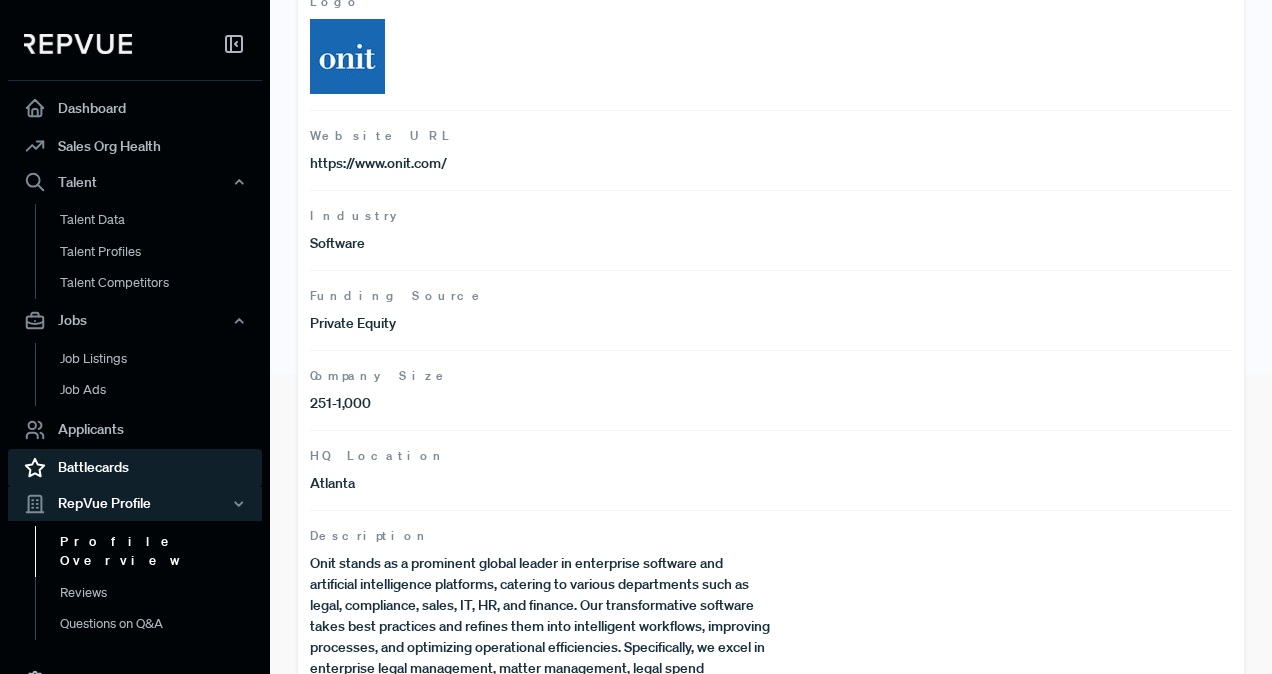 scroll, scrollTop: 468, scrollLeft: 0, axis: vertical 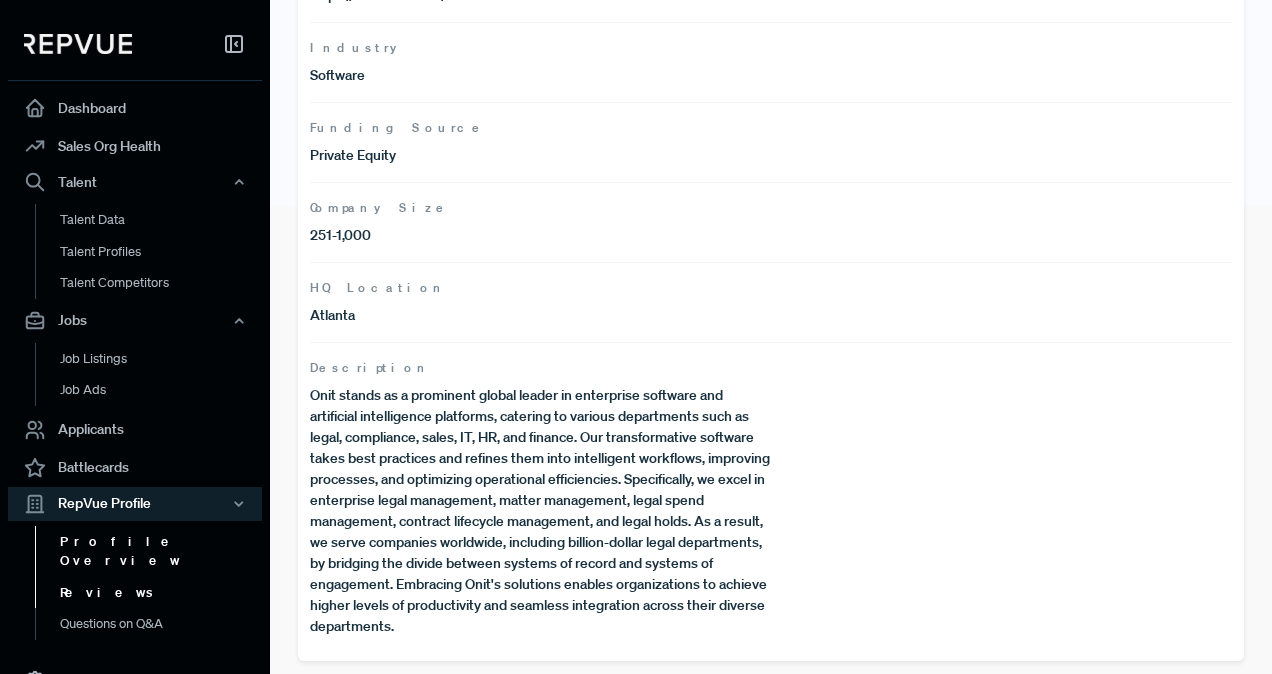 click on "Reviews" at bounding box center (162, 593) 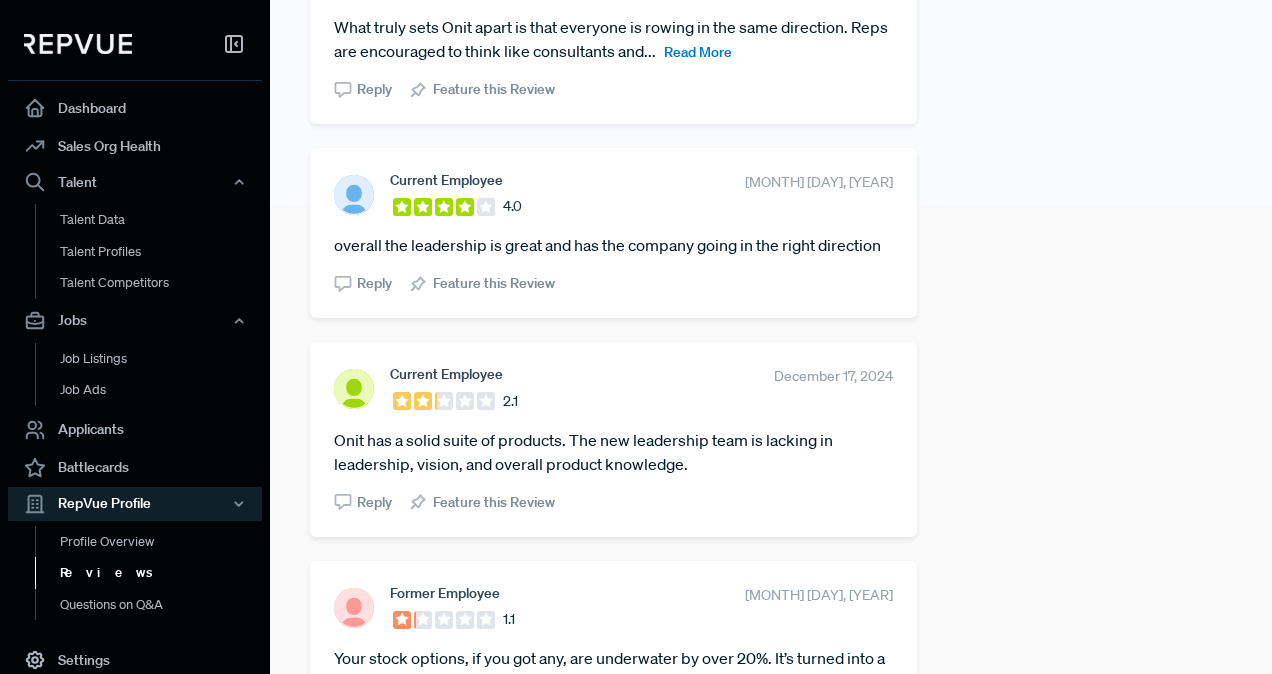 scroll, scrollTop: 0, scrollLeft: 0, axis: both 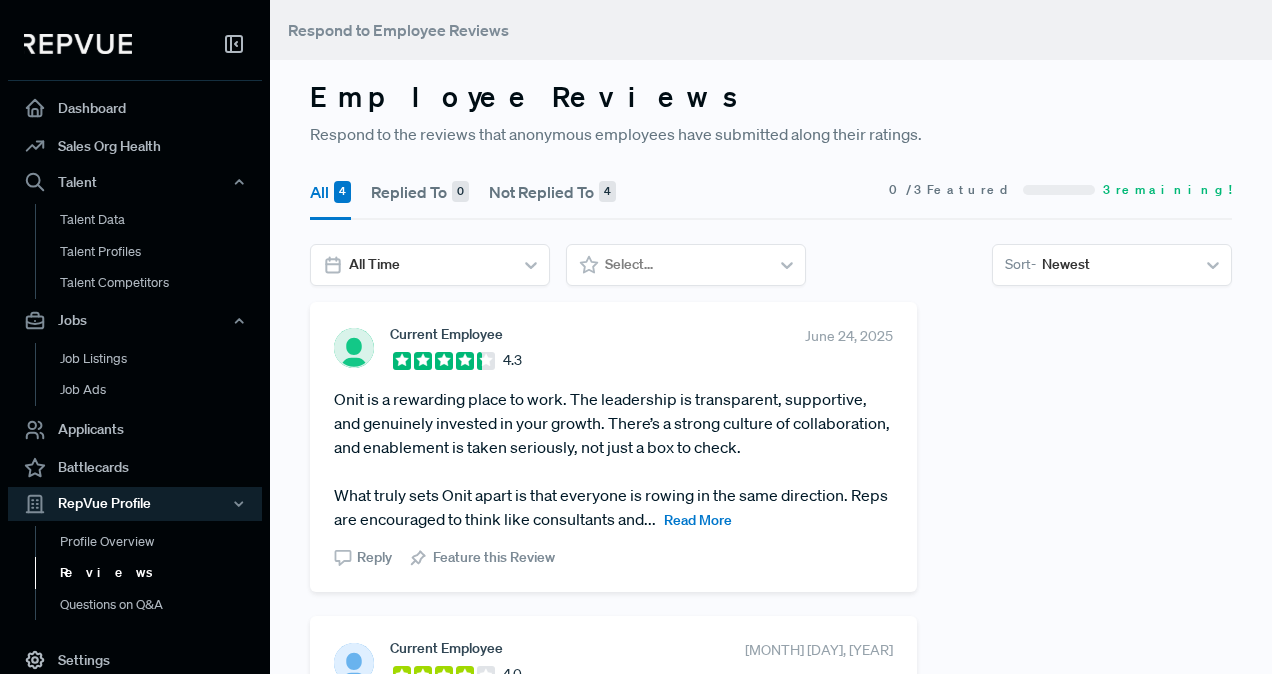 click on "Read More" at bounding box center (698, 520) 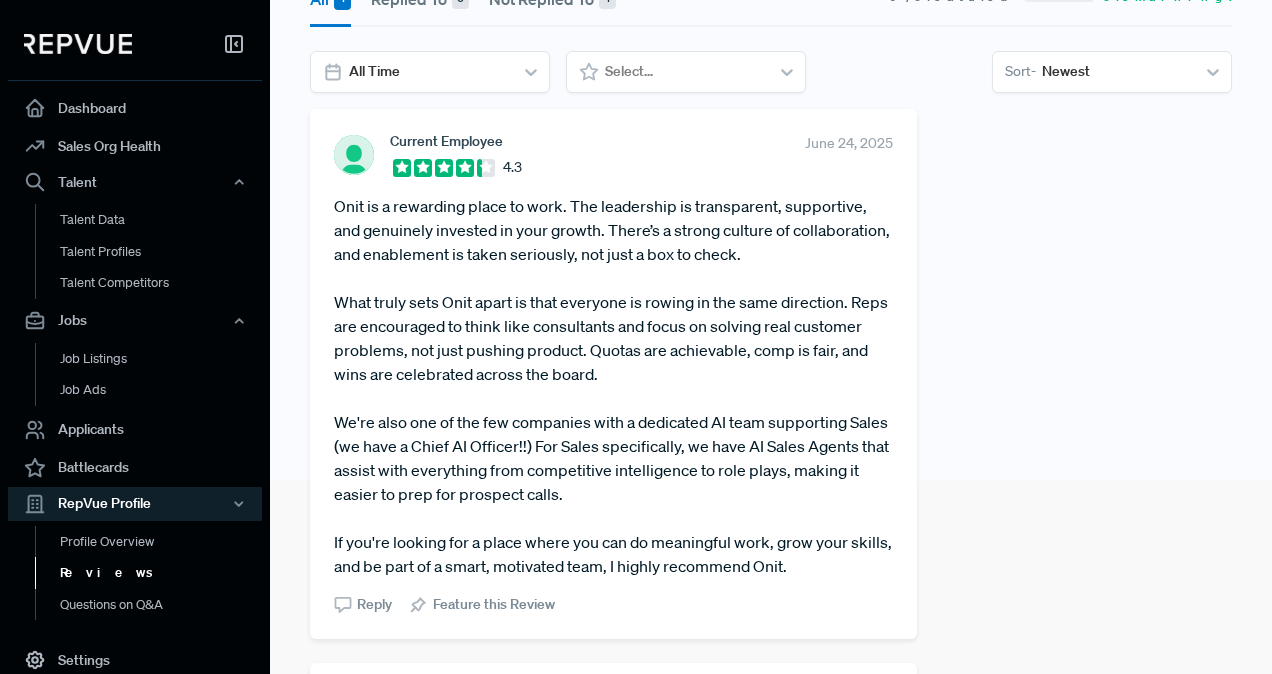scroll, scrollTop: 283, scrollLeft: 0, axis: vertical 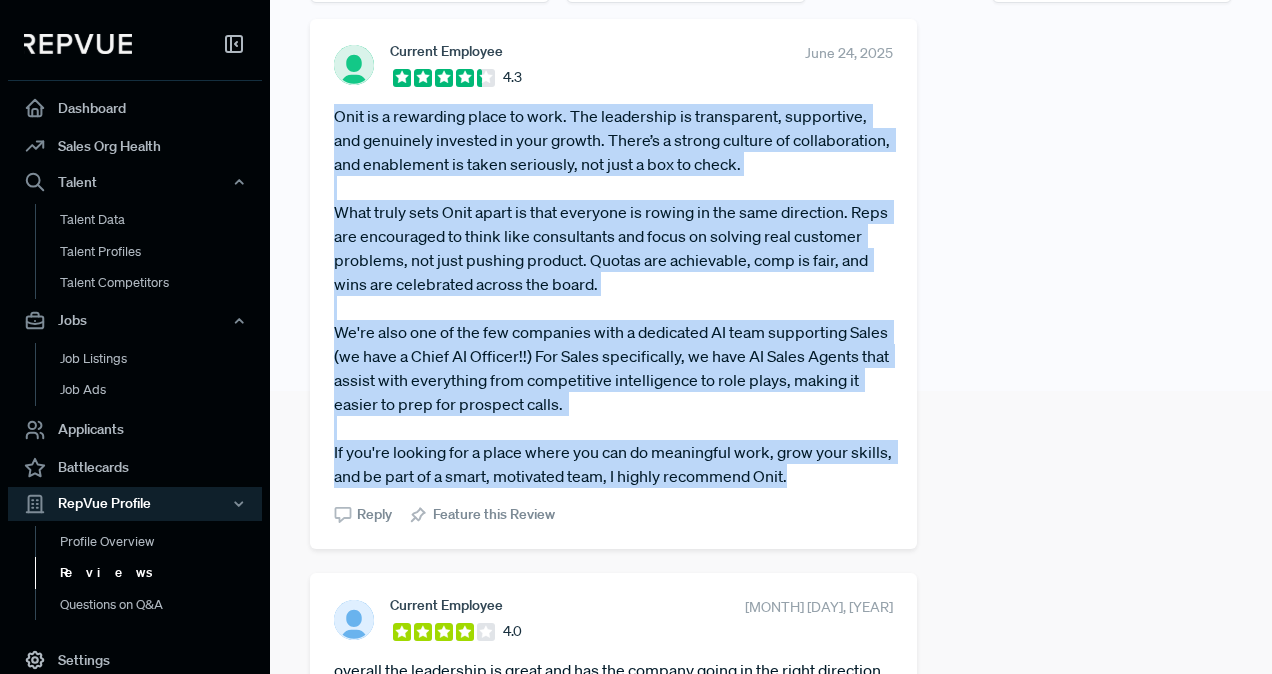 drag, startPoint x: 846, startPoint y: 468, endPoint x: 326, endPoint y: 118, distance: 626.8174 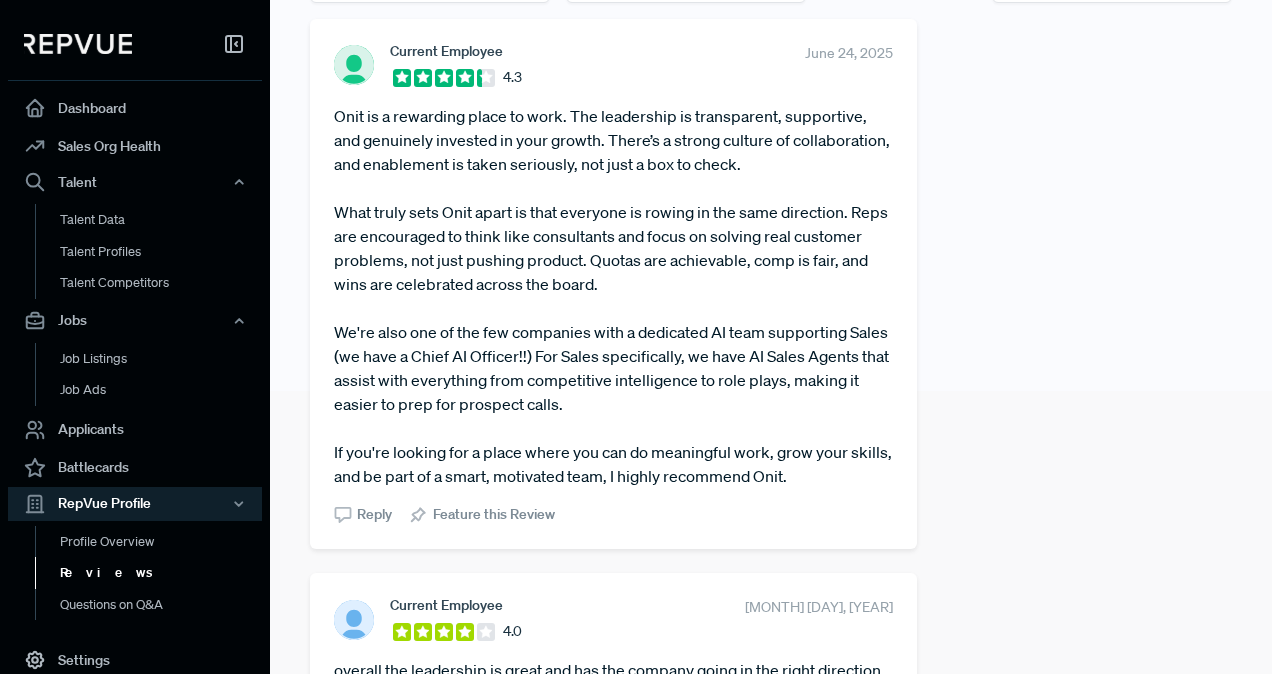 click on "Current Employee 4.3 June 24, 2025 Onit is a rewarding place to work. The leadership is transparent, supportive, and genuinely invested in your growth. There’s a strong culture of collaboration, and enablement is taken seriously, not just a box to check.
What truly sets Onit apart is that everyone is rowing in the same direction. Reps are encouraged to think like consultants and focus on solving real customer problems, not just pushing product. Quotas are achievable, comp is fair, and wins are celebrated across the board.
We're also one of the few companies with a dedicated AI team supporting Sales (we have a Chief AI Officer!!) For Sales specifically, we have AI Sales Agents that assist with everything from competitive intelligence to role plays, making it easier to prep for prospect calls.
If you're looking for a place where you can do meaningful work, grow your skills, and be part of a smart, motivated team, I highly recommend Onit.
Reply Feature this Review" at bounding box center [613, 284] 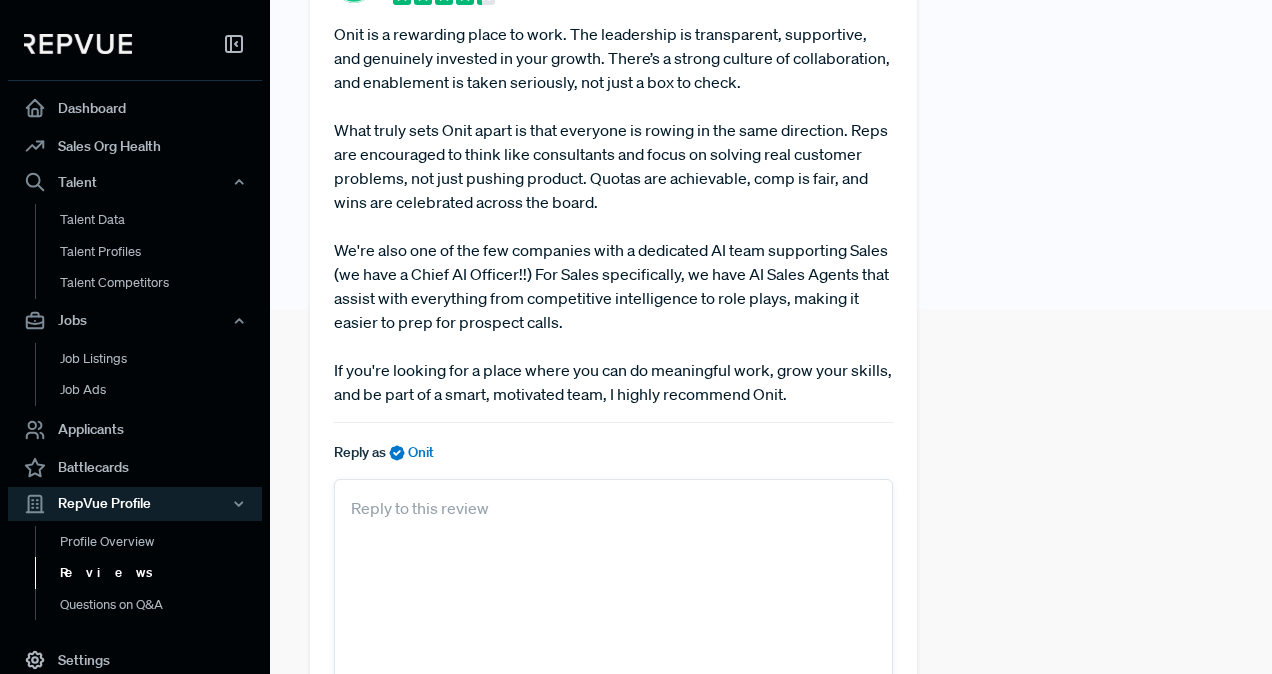 scroll, scrollTop: 368, scrollLeft: 0, axis: vertical 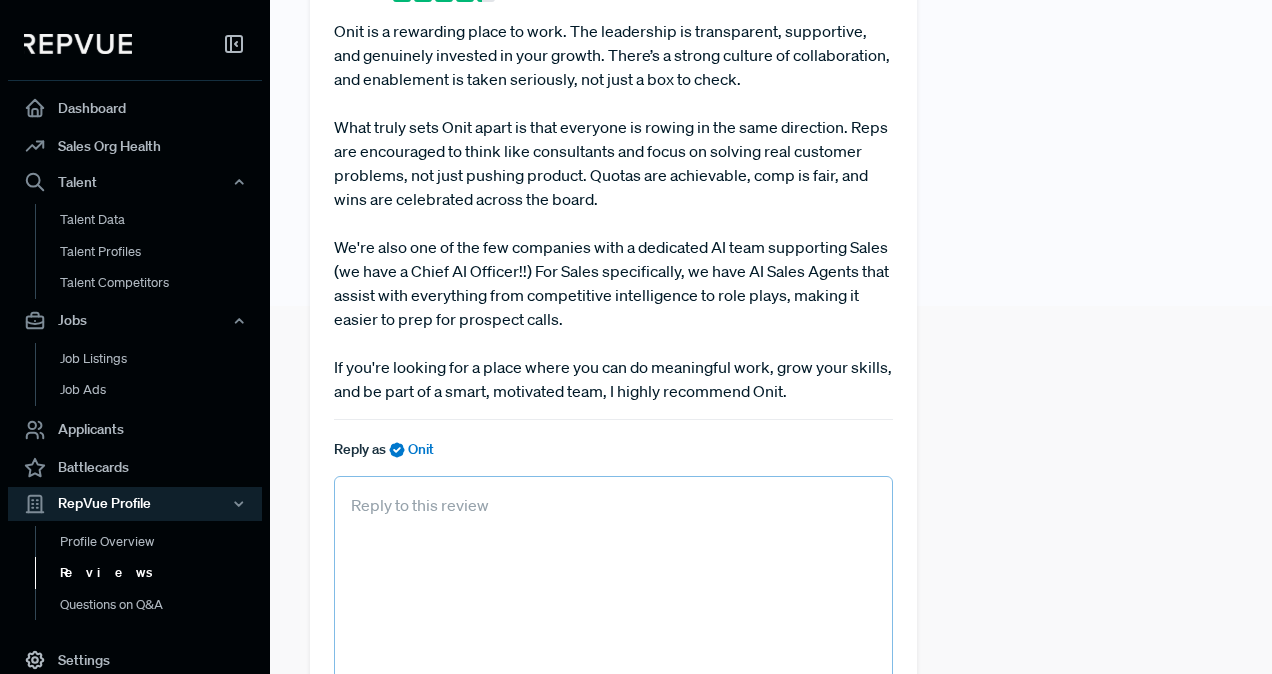 drag, startPoint x: 465, startPoint y: 539, endPoint x: 396, endPoint y: 563, distance: 73.05477 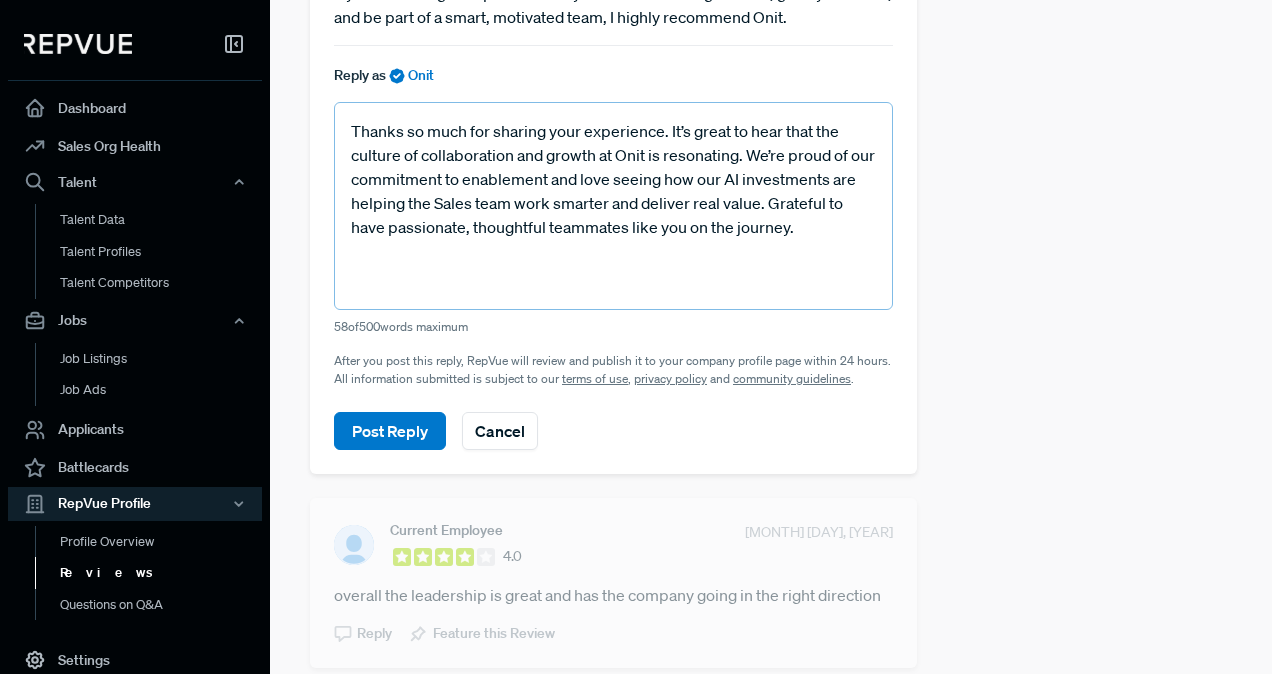 scroll, scrollTop: 743, scrollLeft: 0, axis: vertical 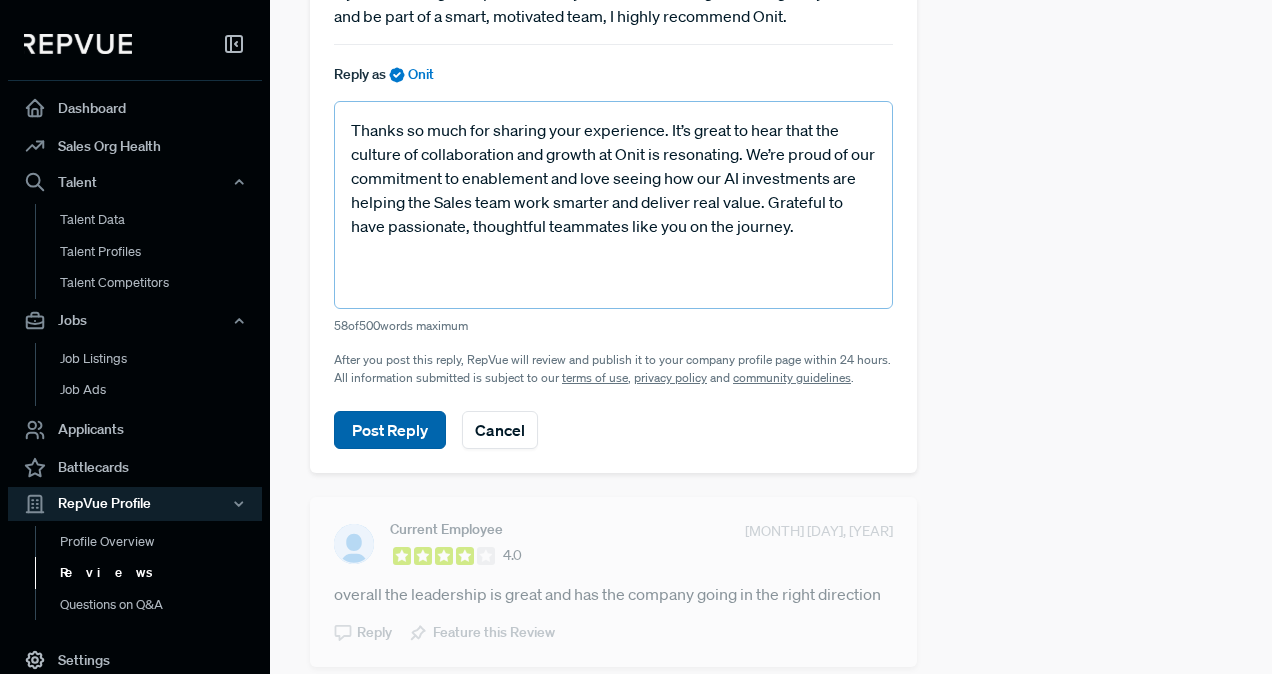 type on "Thanks so much for sharing your experience. It’s great to hear that the culture of collaboration and growth at Onit is resonating. We’re proud of our commitment to enablement and love seeing how our AI investments are helping the Sales team work smarter and deliver real value. Grateful to have passionate, thoughtful teammates like you on the journey." 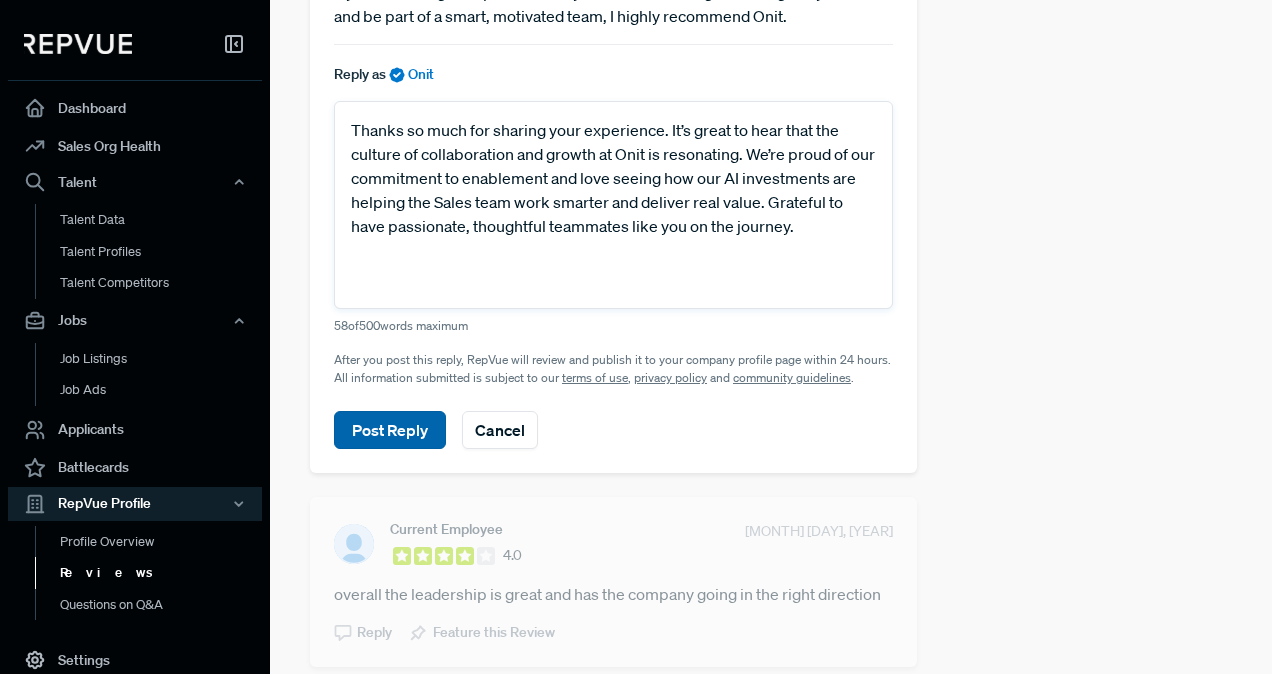 click on "Post Reply" at bounding box center [390, 430] 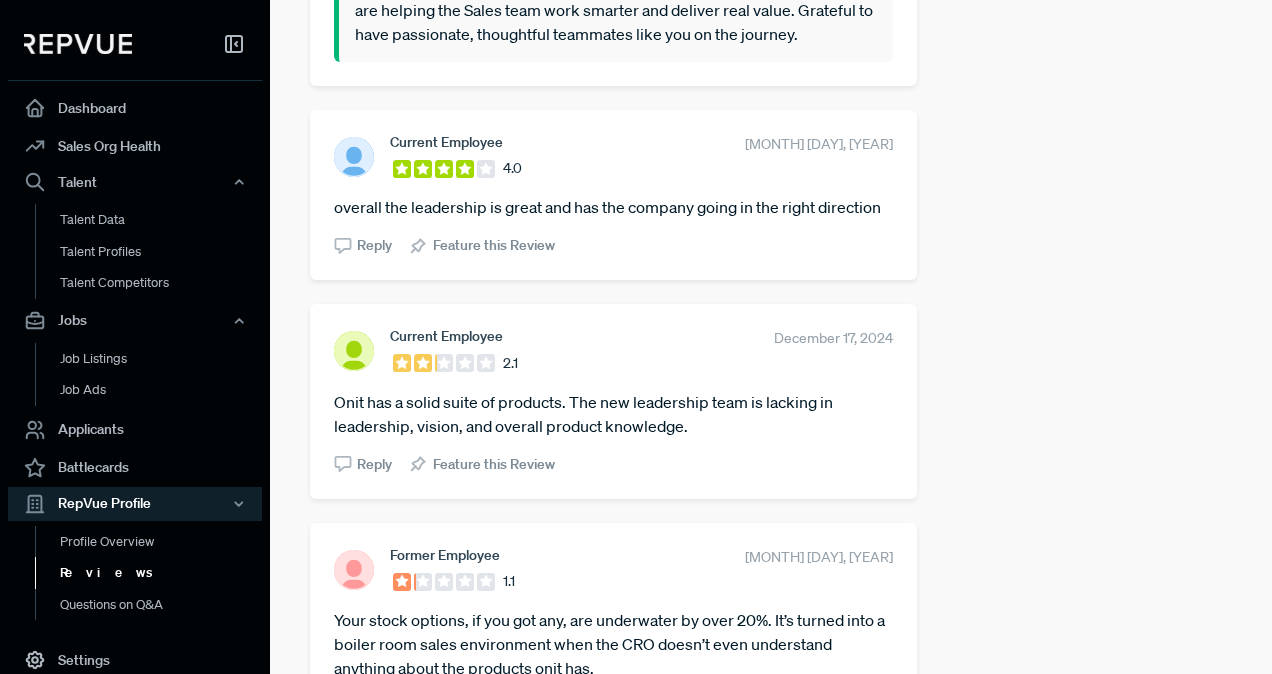 scroll, scrollTop: 943, scrollLeft: 0, axis: vertical 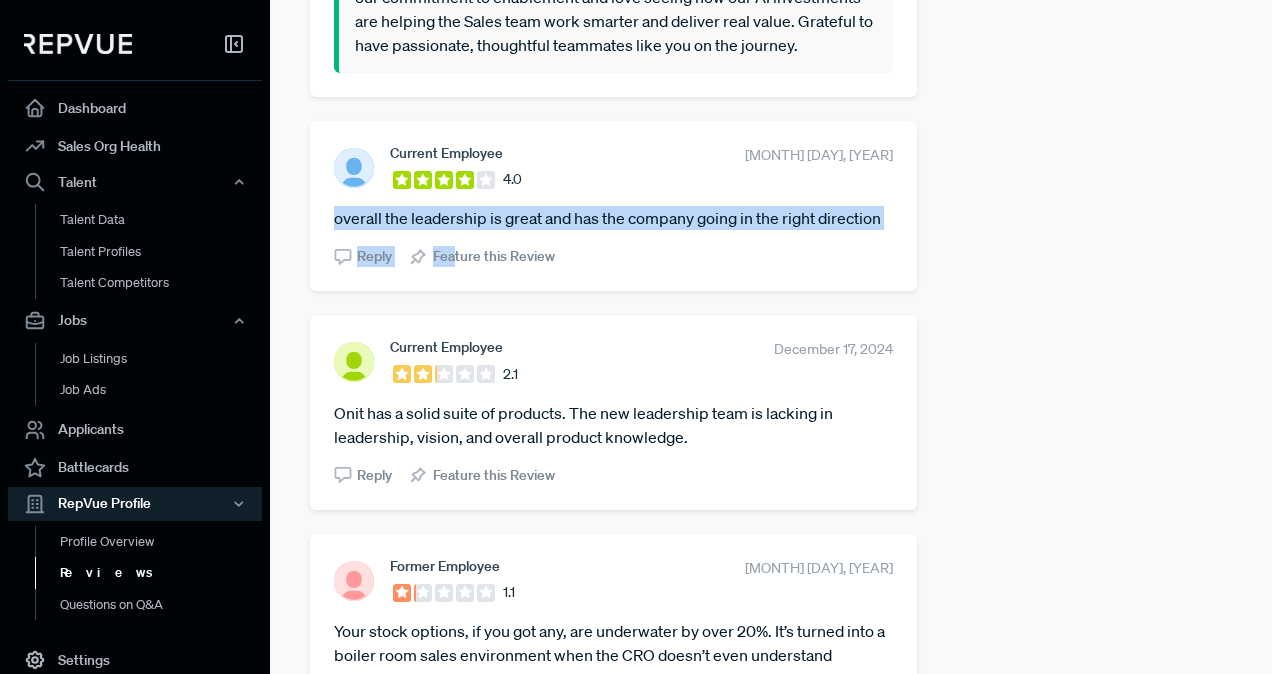 drag, startPoint x: 452, startPoint y: 279, endPoint x: 312, endPoint y: 240, distance: 145.33066 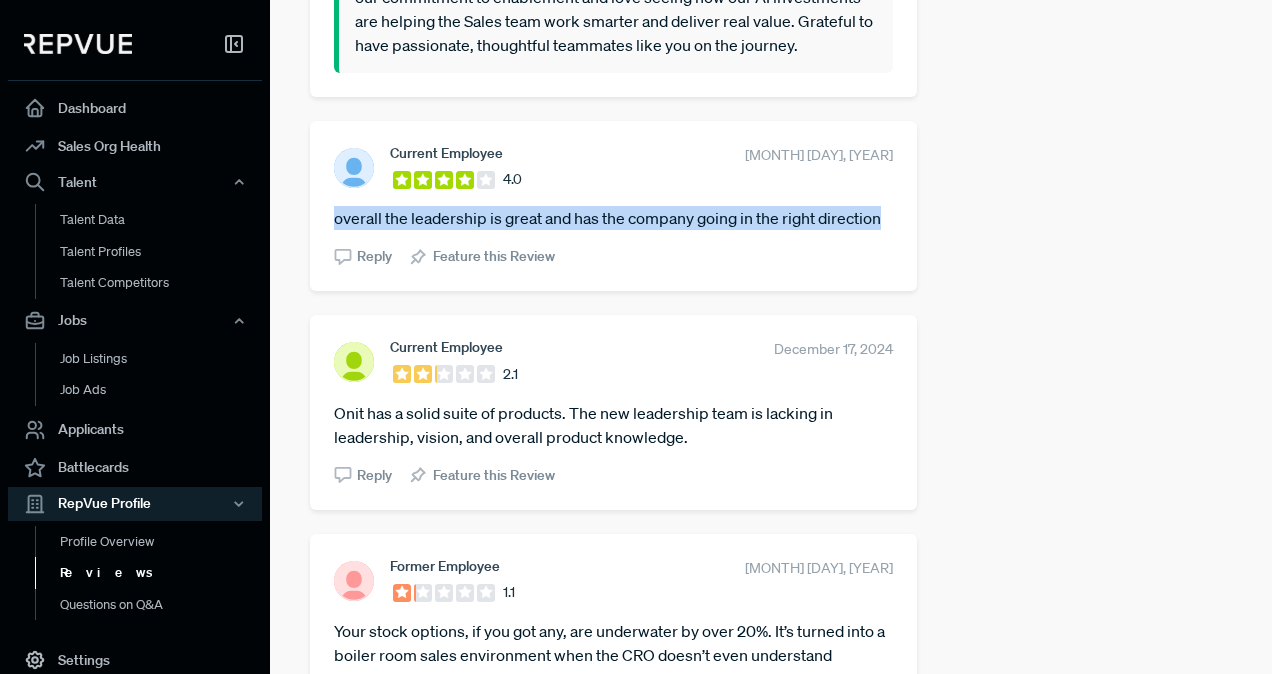 drag, startPoint x: 431, startPoint y: 260, endPoint x: 336, endPoint y: 247, distance: 95.885345 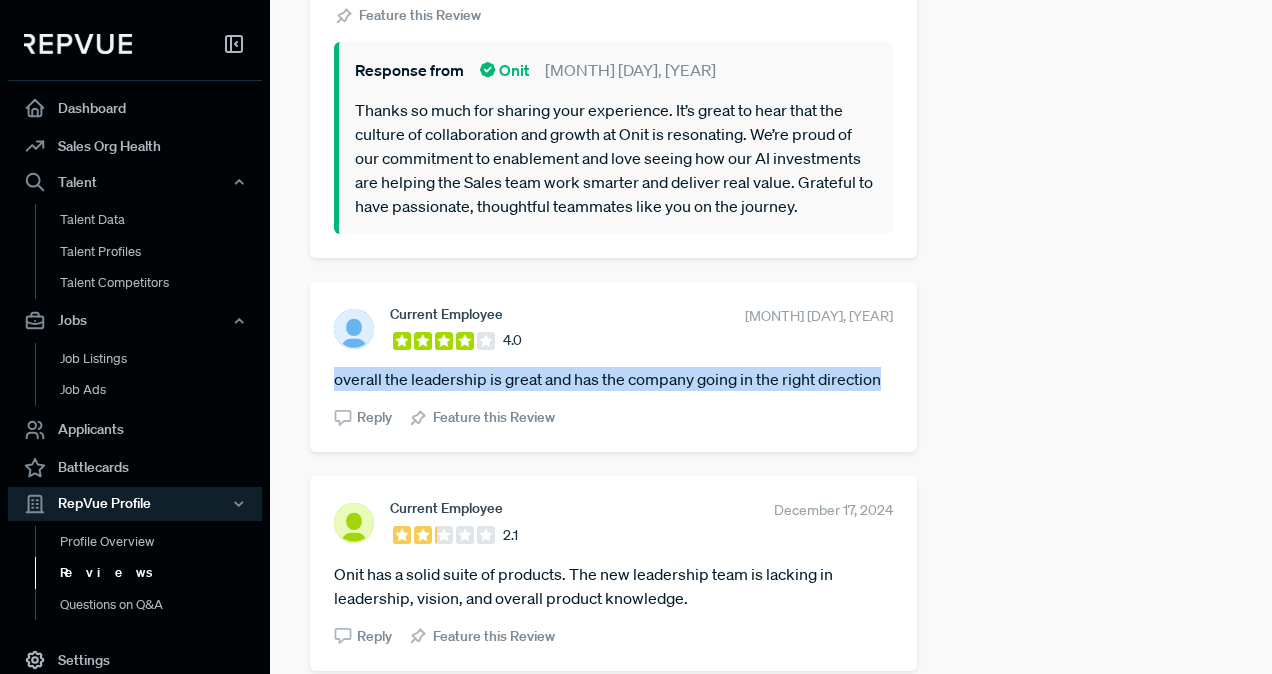scroll, scrollTop: 850, scrollLeft: 0, axis: vertical 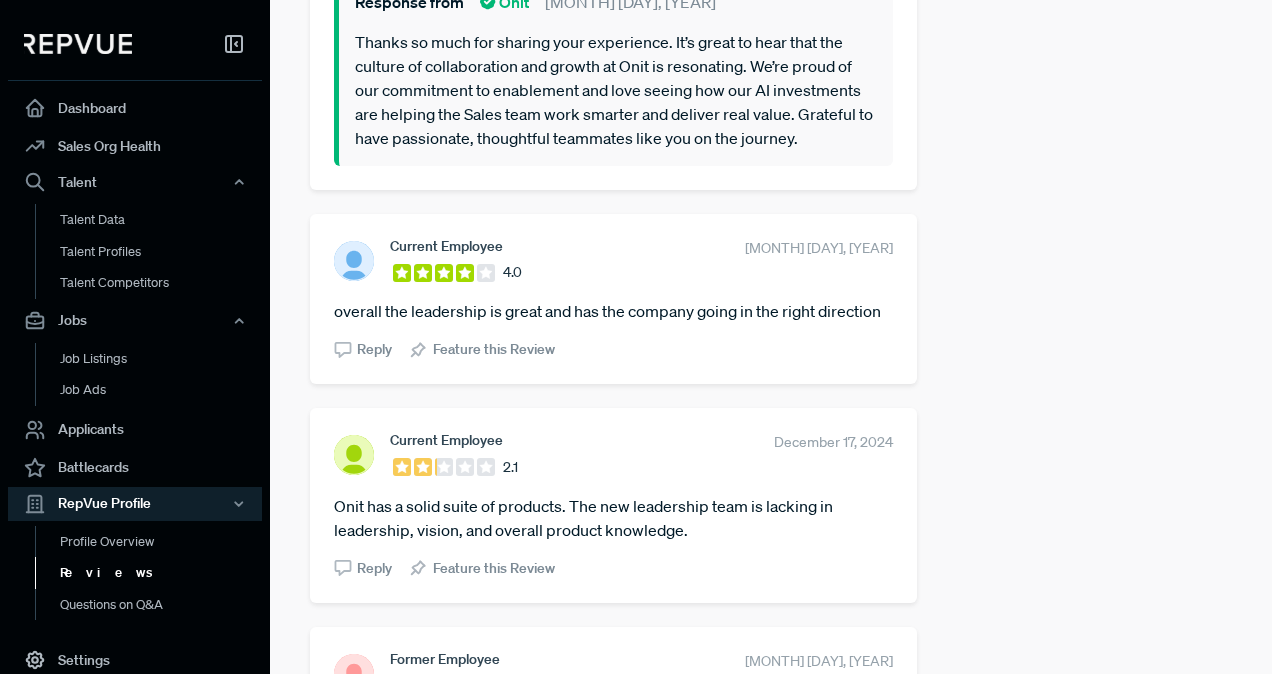 click on "Reply" at bounding box center (363, 349) 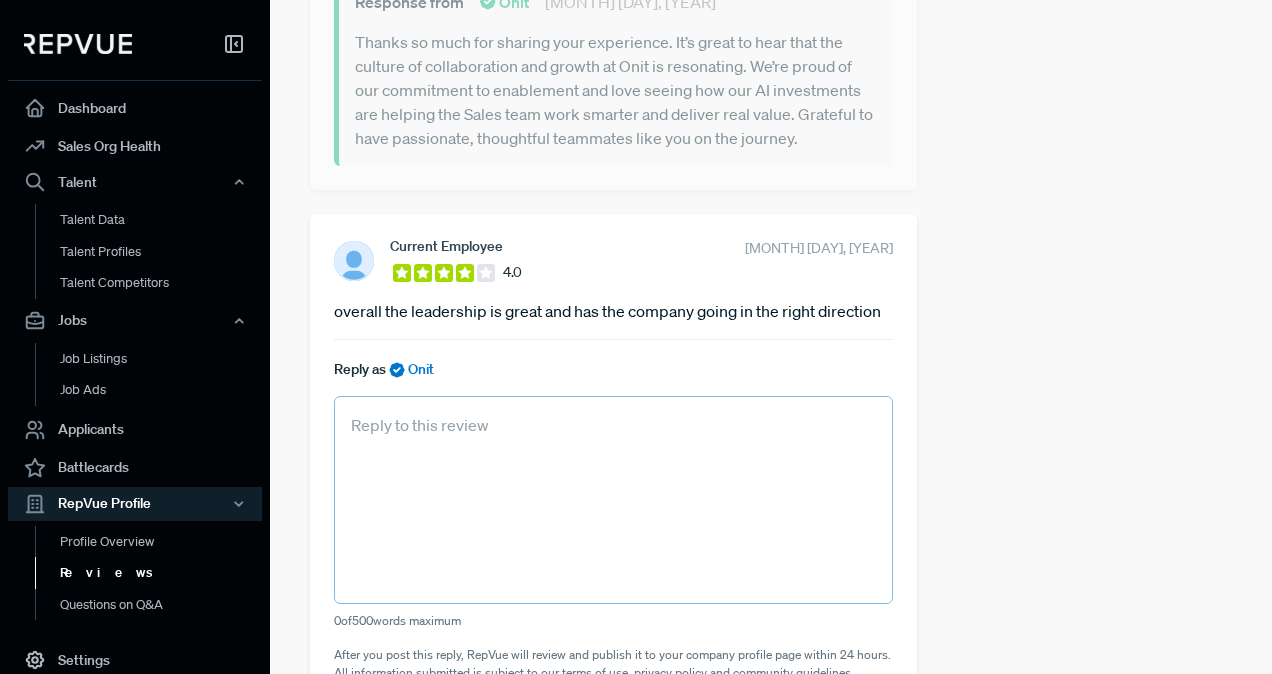 click at bounding box center [613, 500] 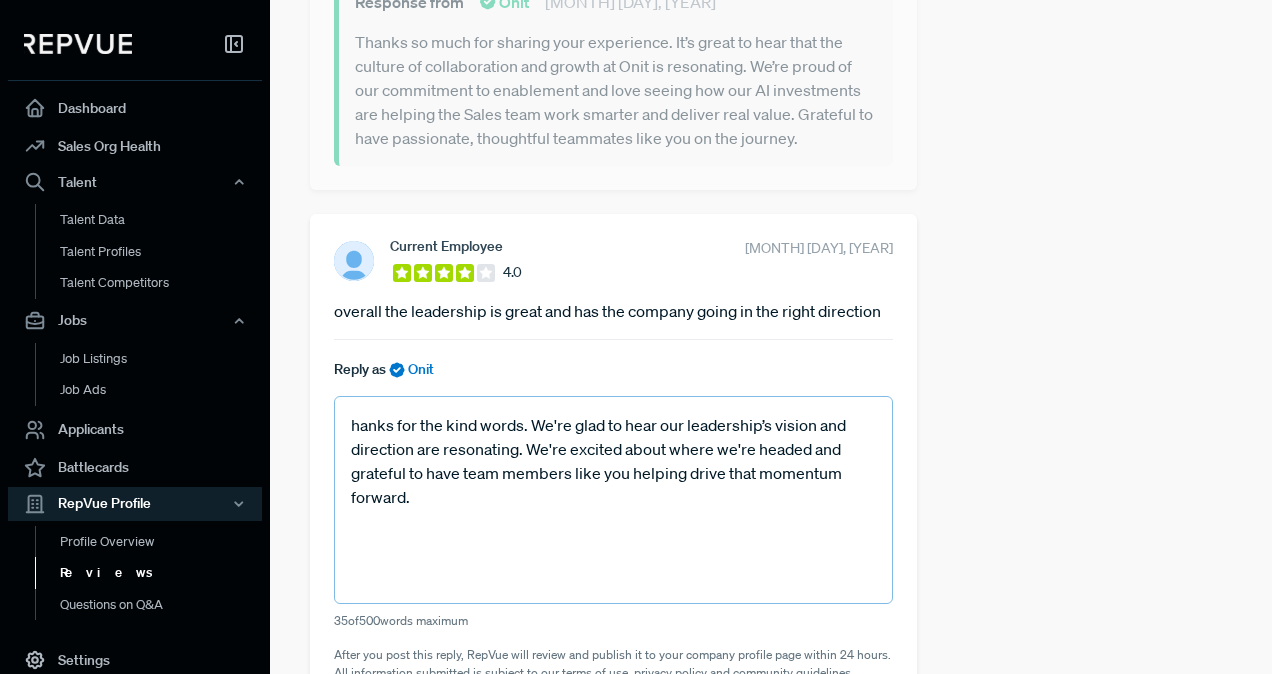 scroll, scrollTop: 1011, scrollLeft: 0, axis: vertical 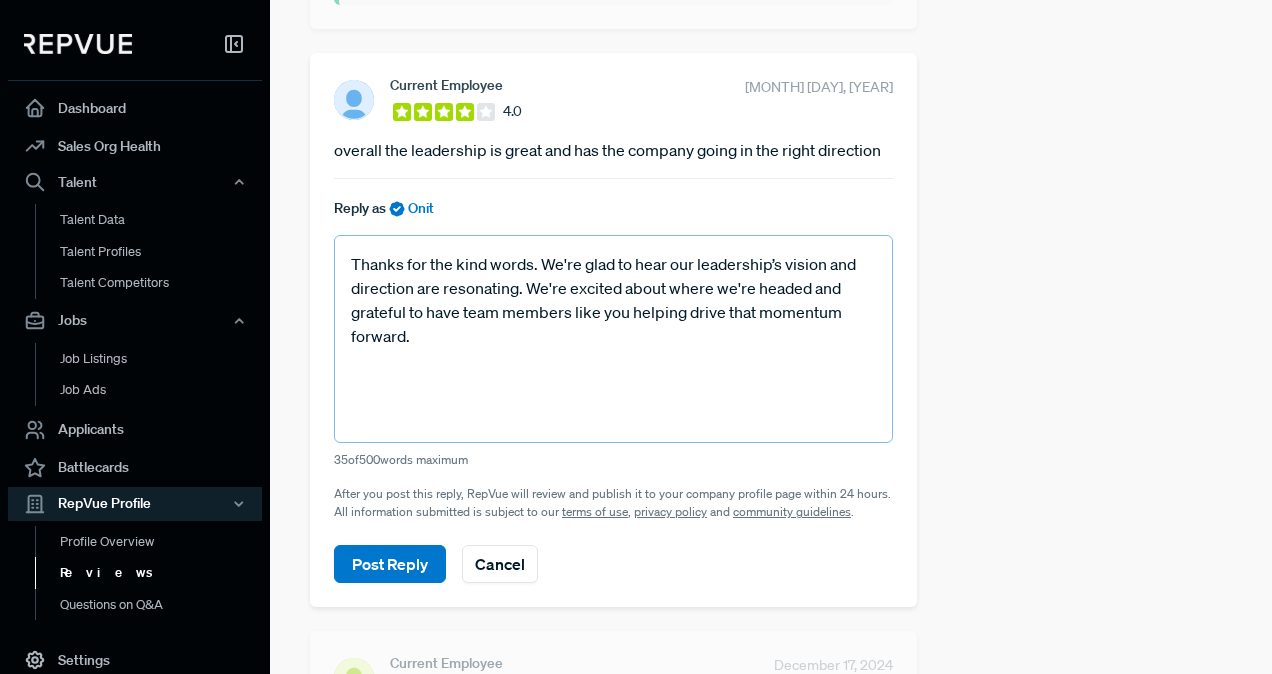 click on "Thanks for the kind words. We're glad to hear our leadership’s vision and direction are resonating. We're excited about where we're headed and grateful to have team members like you helping drive that momentum forward." at bounding box center [613, 339] 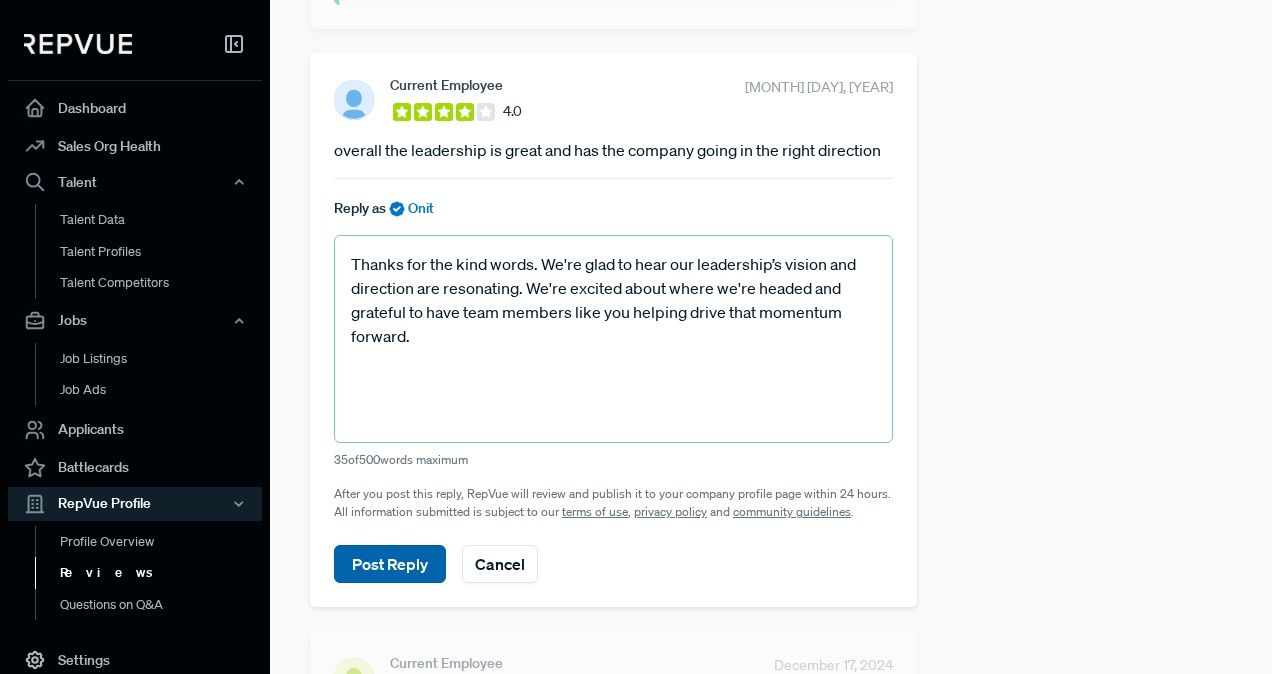 type on "Thanks for the kind words. We're glad to hear our leadership’s vision and direction are resonating. We're excited about where we're headed and grateful to have team members like you helping drive that momentum forward." 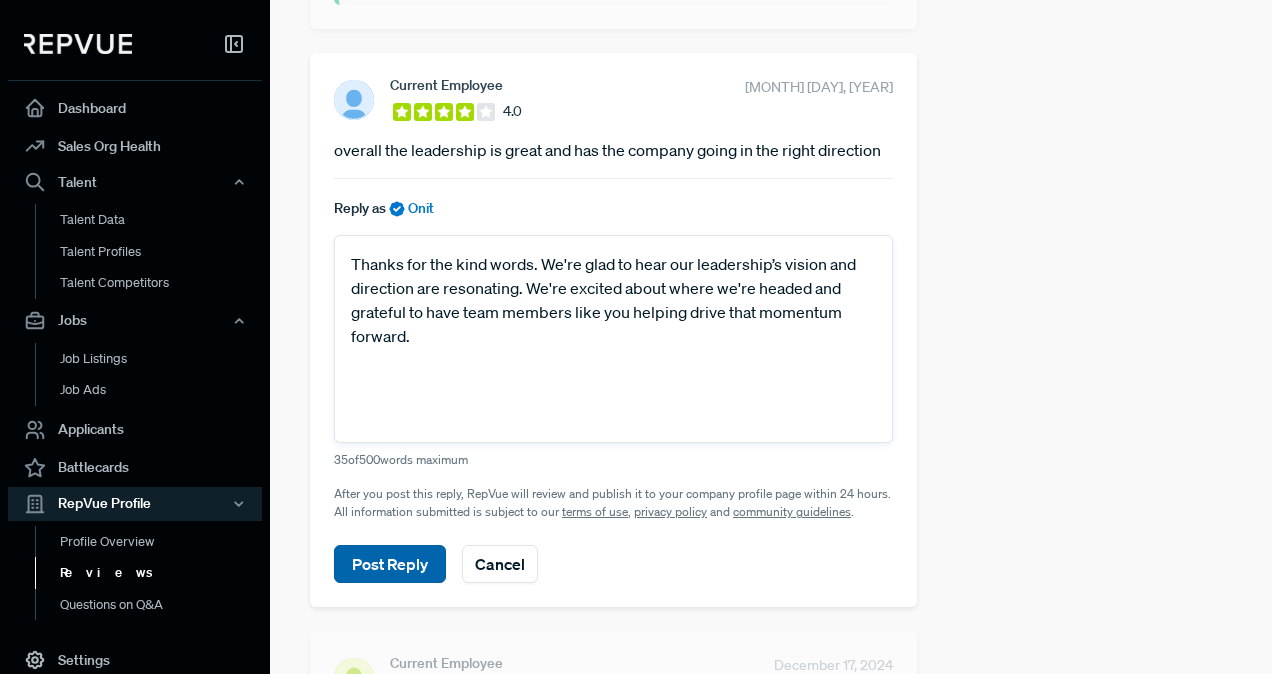click on "Post Reply" at bounding box center (390, 564) 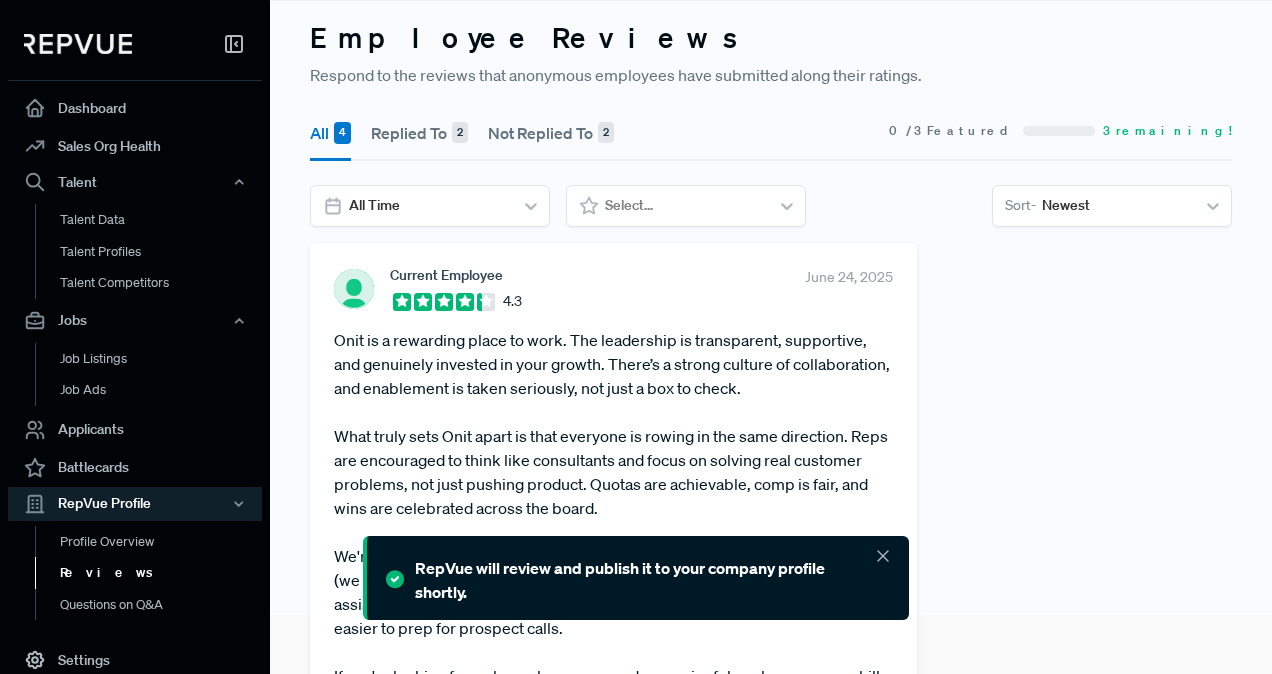 scroll, scrollTop: 0, scrollLeft: 0, axis: both 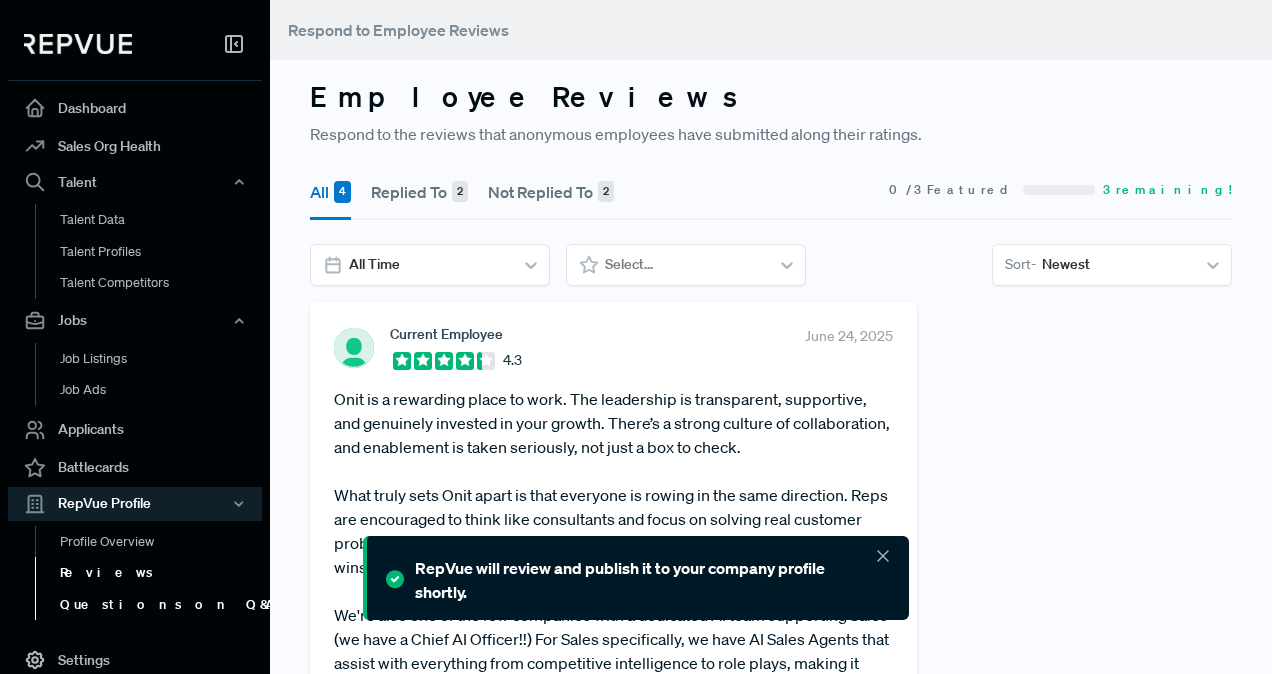 click on "Questions on Q&A" at bounding box center [162, 605] 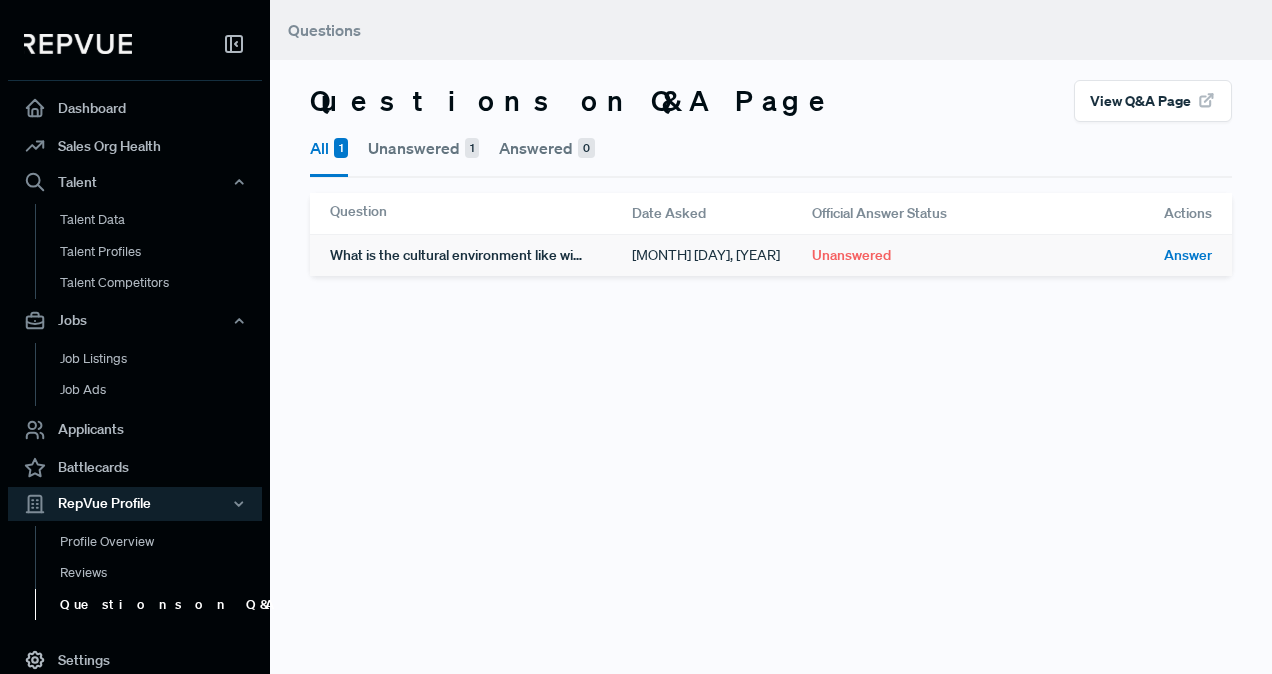click on "What is the cultural environment like within the sales organization at Onit?" at bounding box center (481, 255) 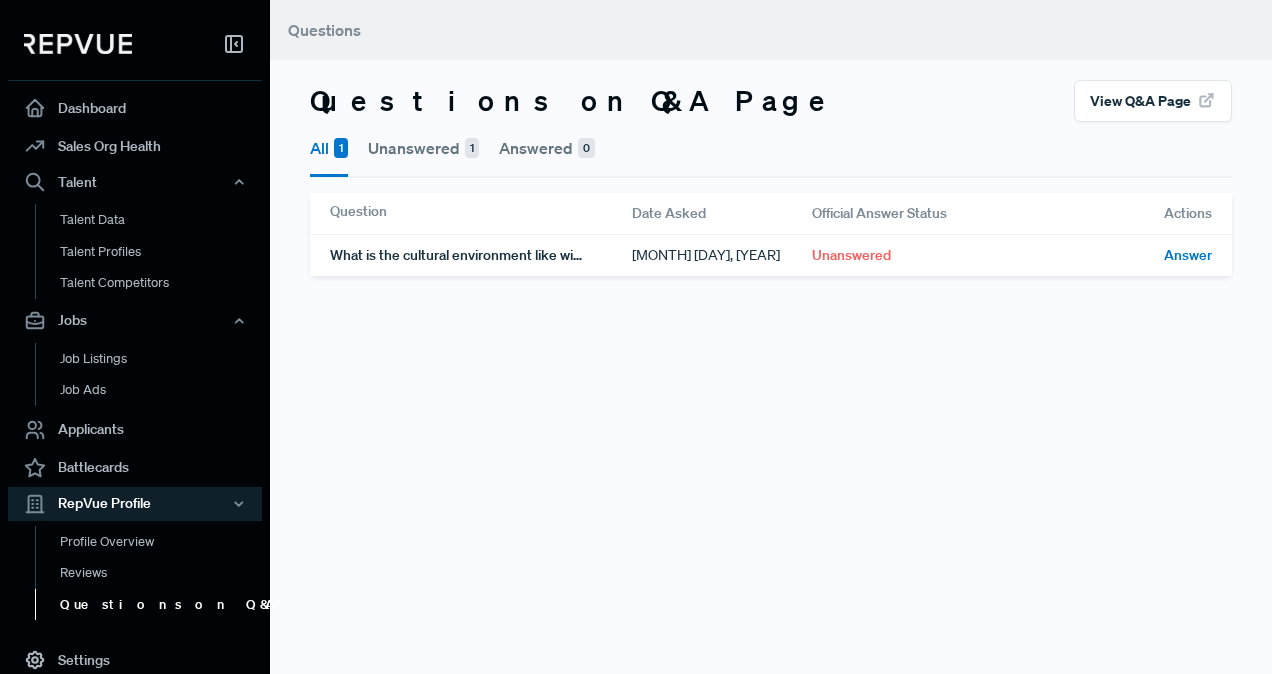 click on "Unanswered 1" at bounding box center (423, 148) 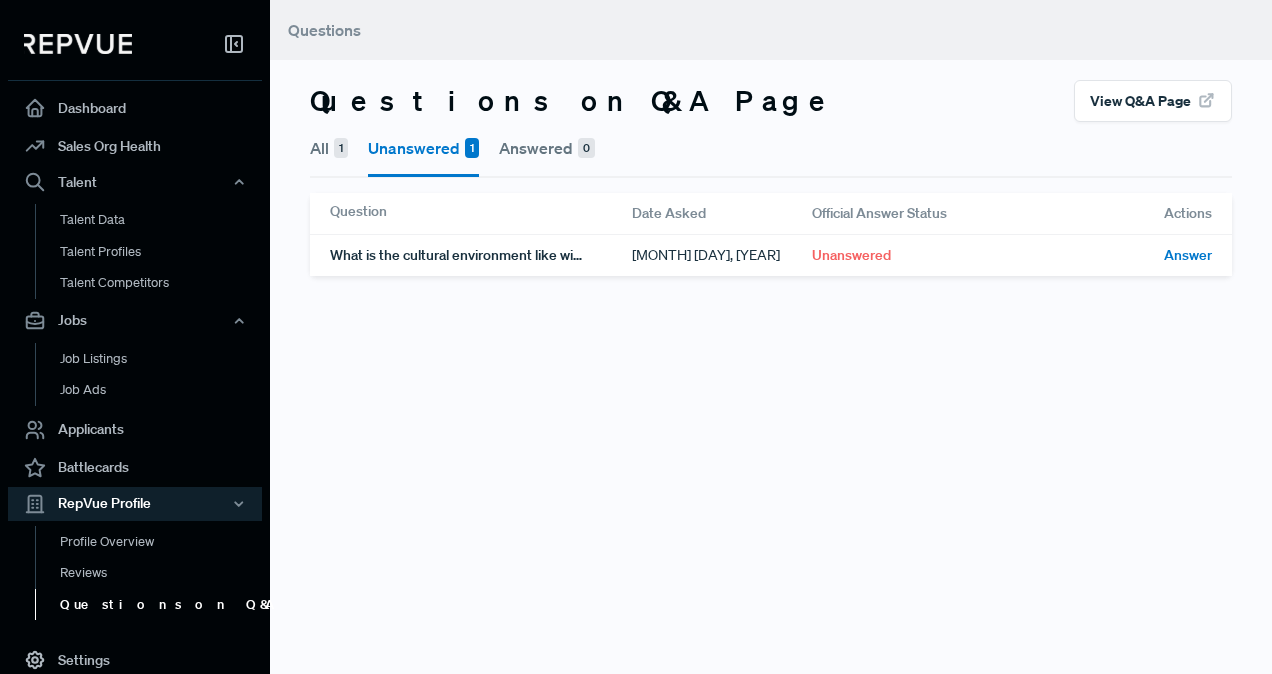 click on "All 1" at bounding box center (329, 148) 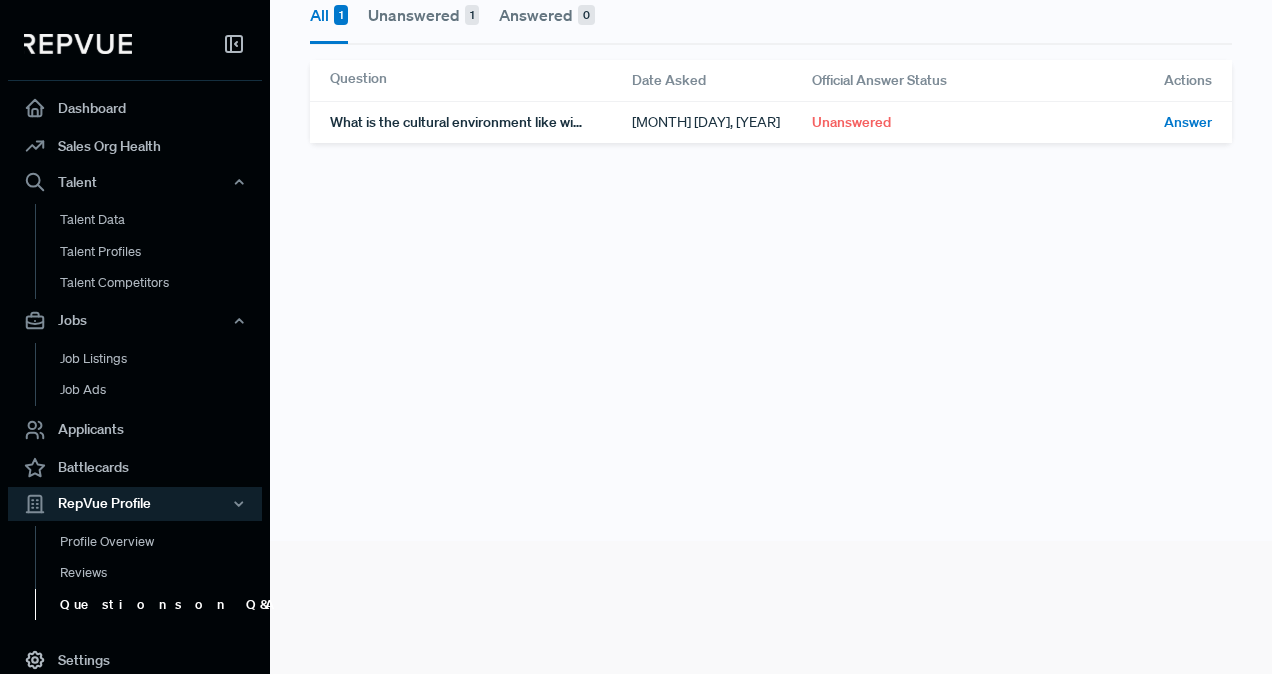 scroll, scrollTop: 0, scrollLeft: 0, axis: both 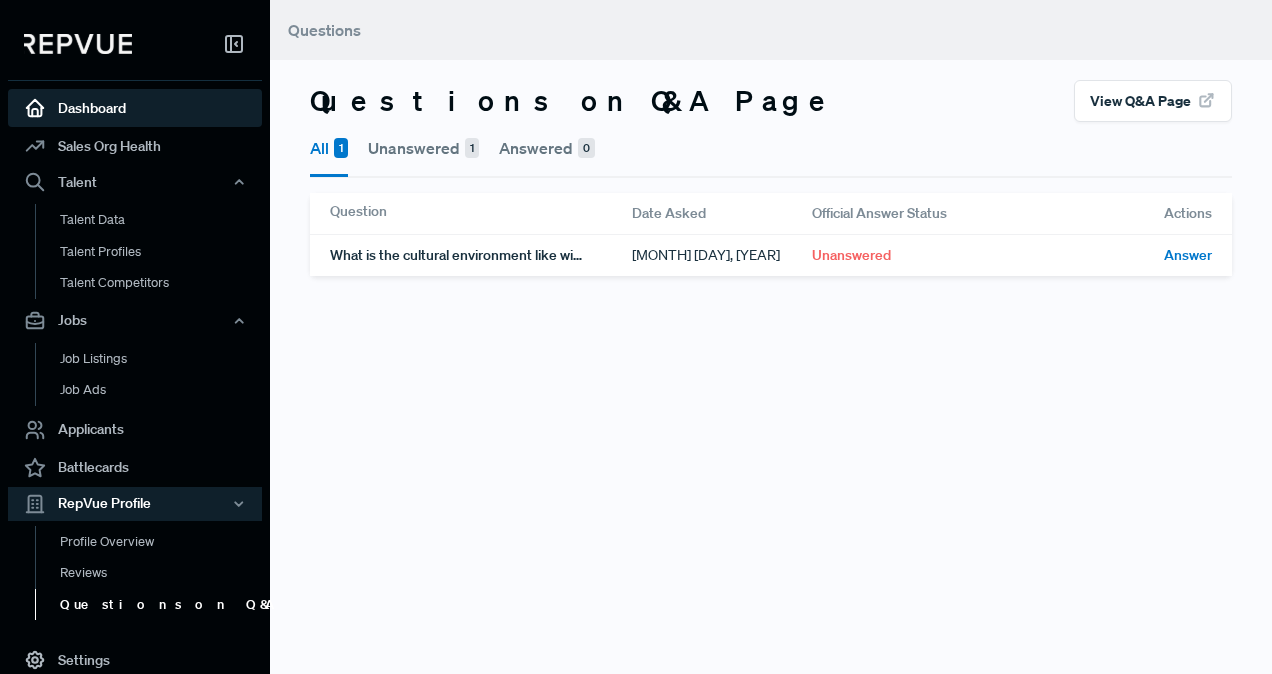 click on "Dashboard" at bounding box center [135, 108] 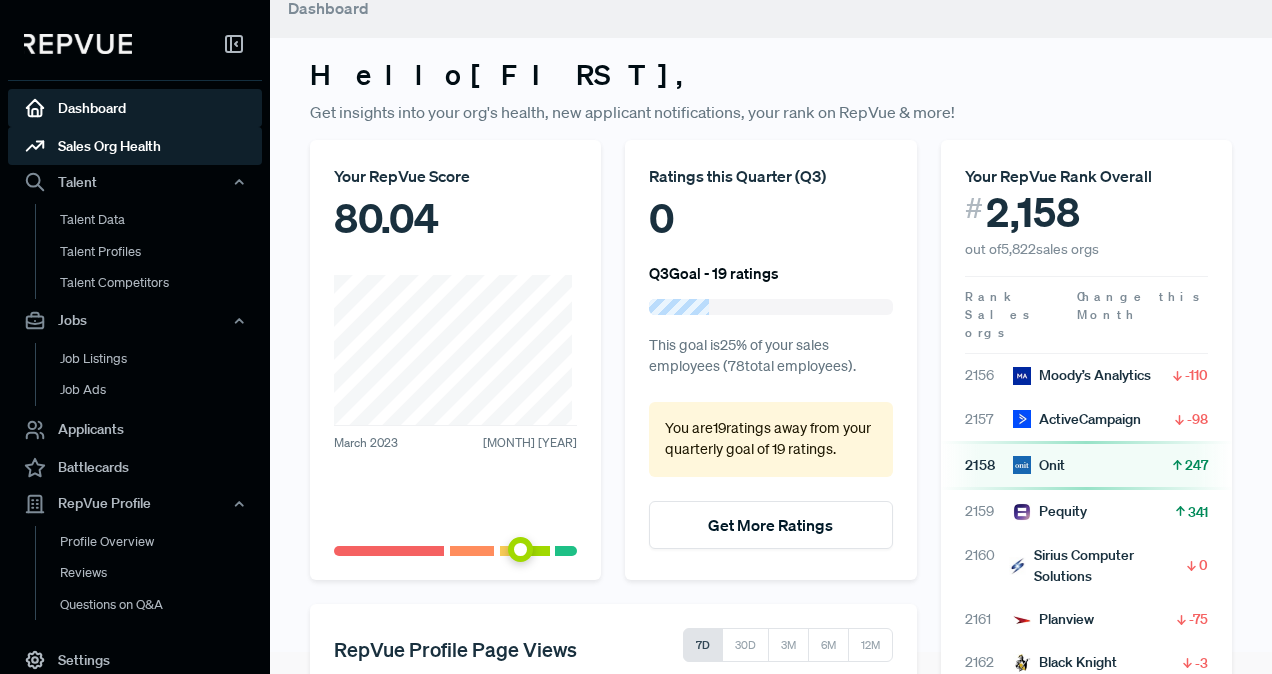 scroll, scrollTop: 23, scrollLeft: 0, axis: vertical 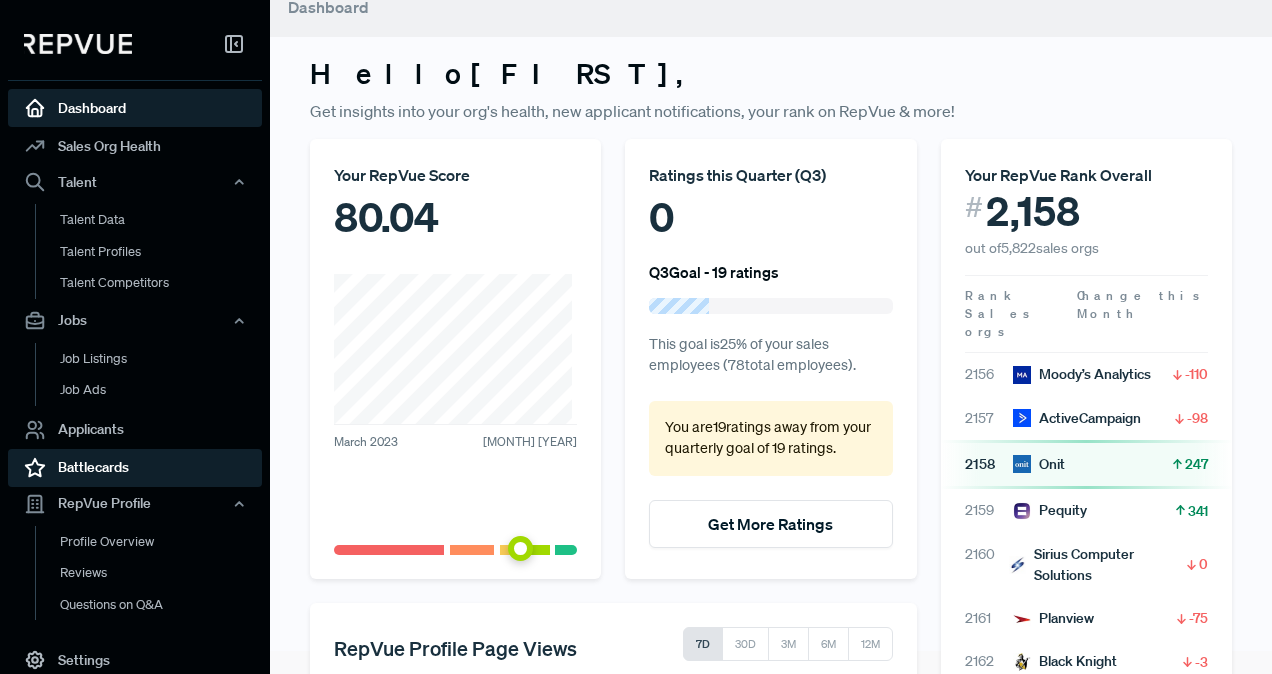 click on "Battlecards" at bounding box center [135, 468] 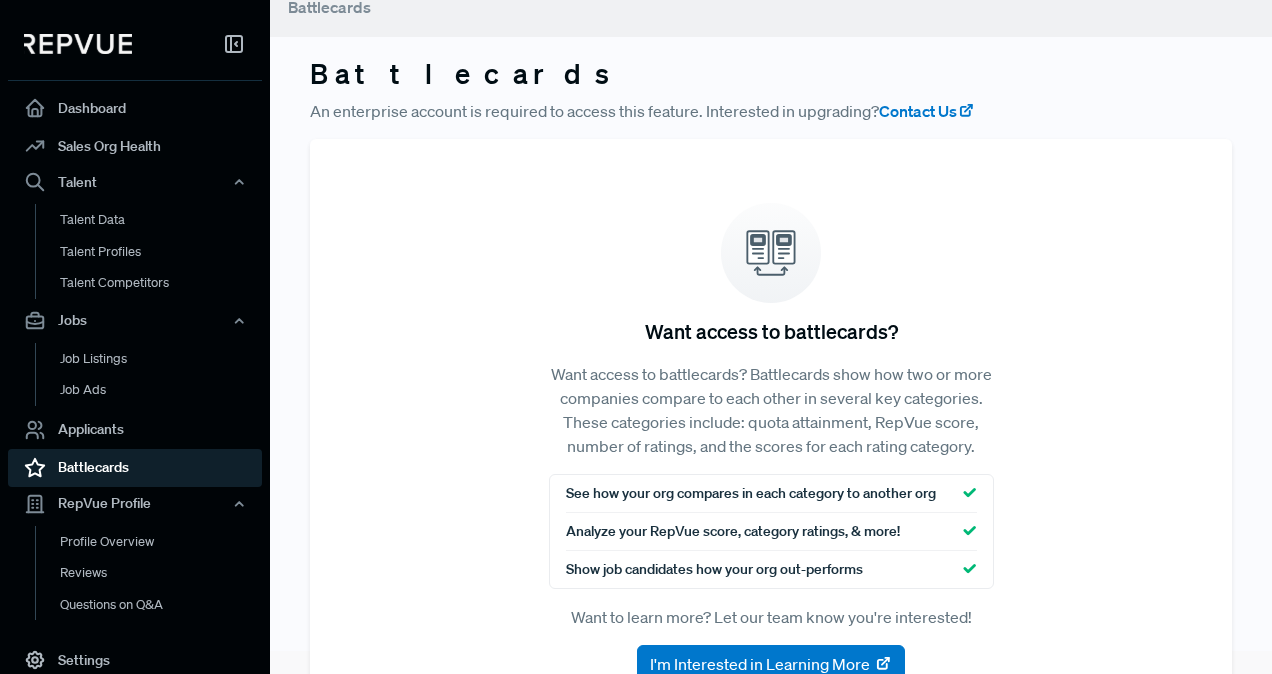scroll, scrollTop: 150, scrollLeft: 0, axis: vertical 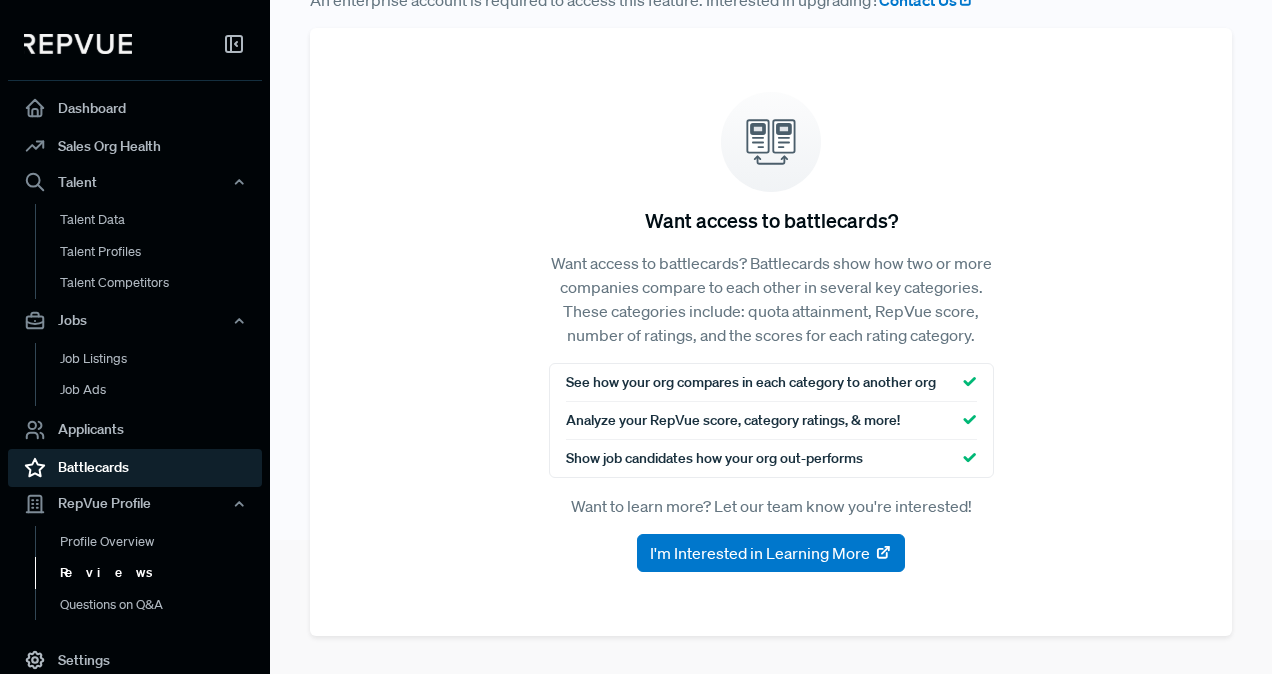 click on "Reviews" at bounding box center [162, 573] 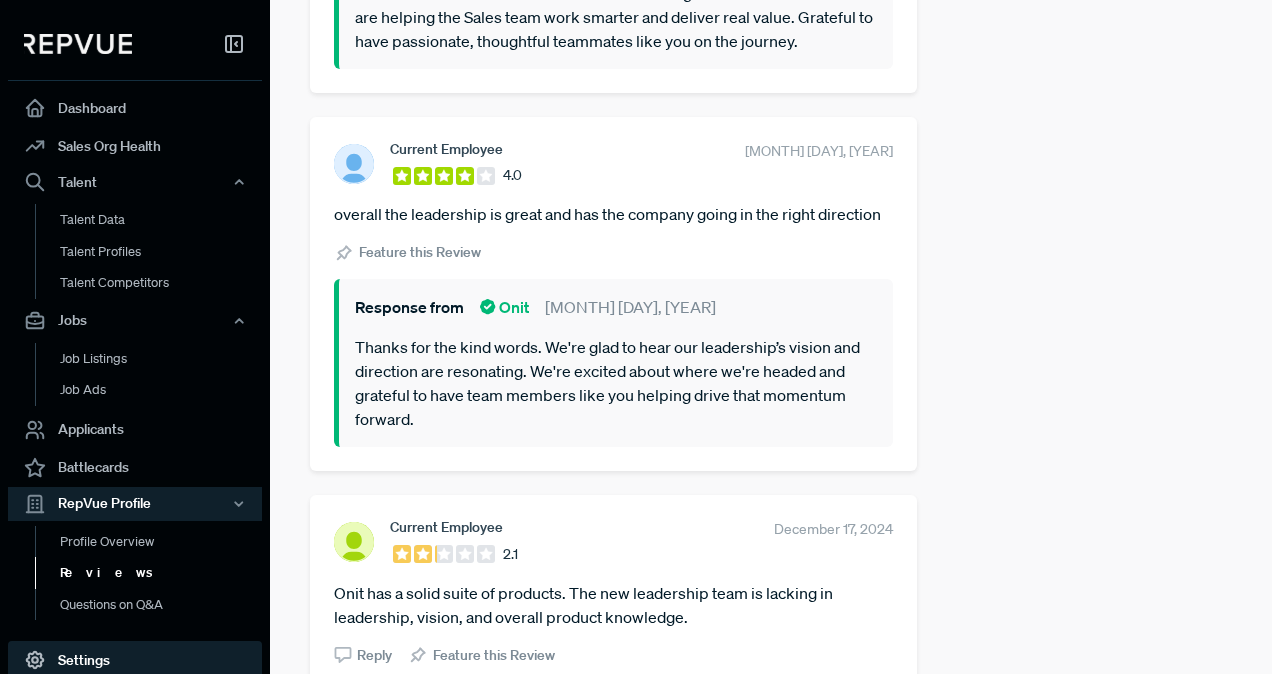scroll, scrollTop: 745, scrollLeft: 0, axis: vertical 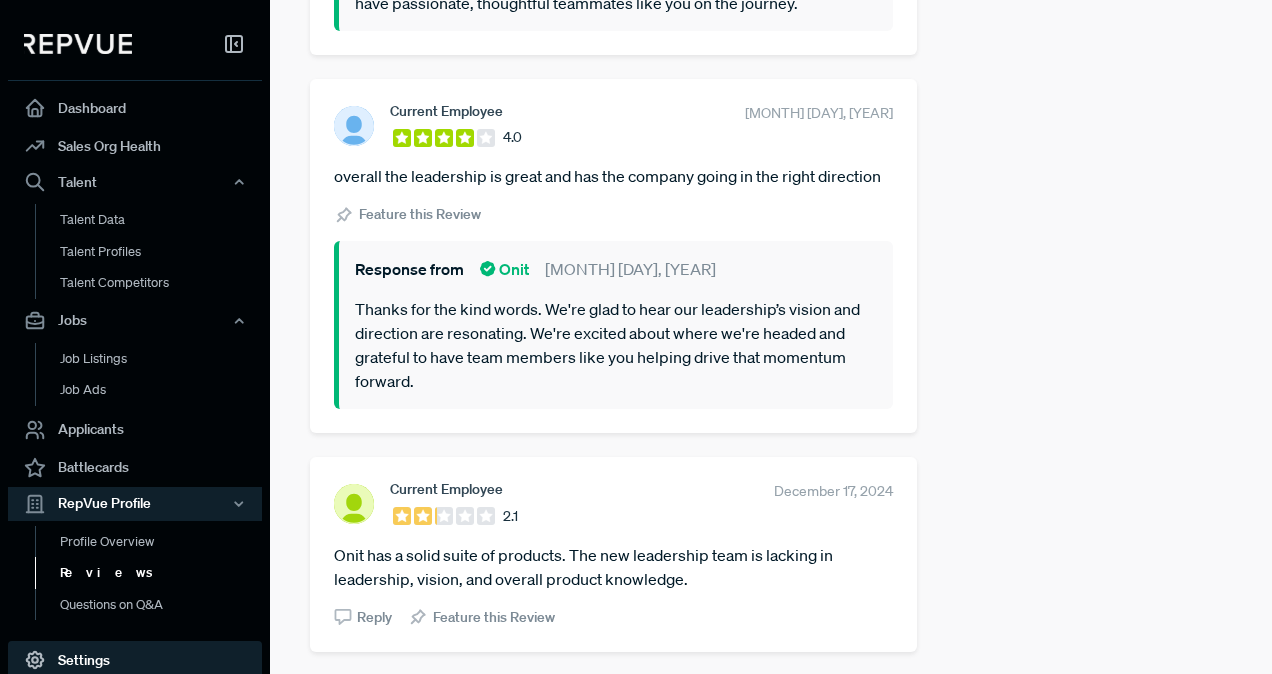 click on "Settings" at bounding box center (135, 660) 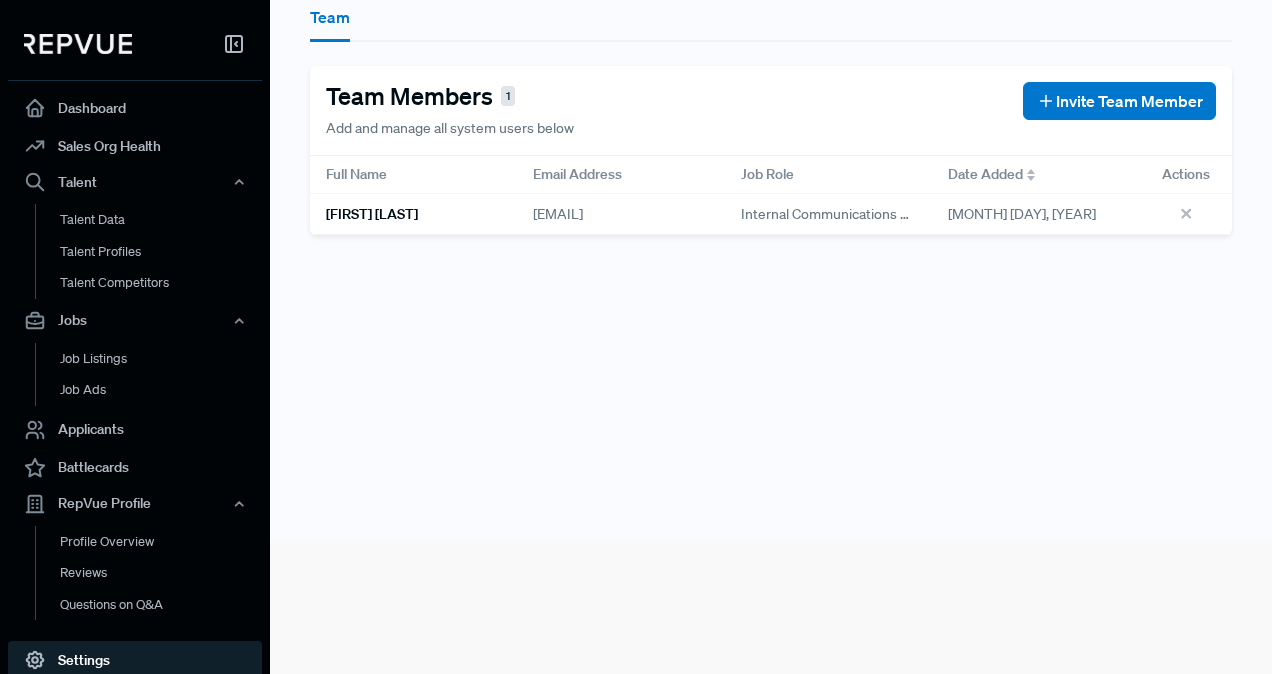 scroll, scrollTop: 0, scrollLeft: 0, axis: both 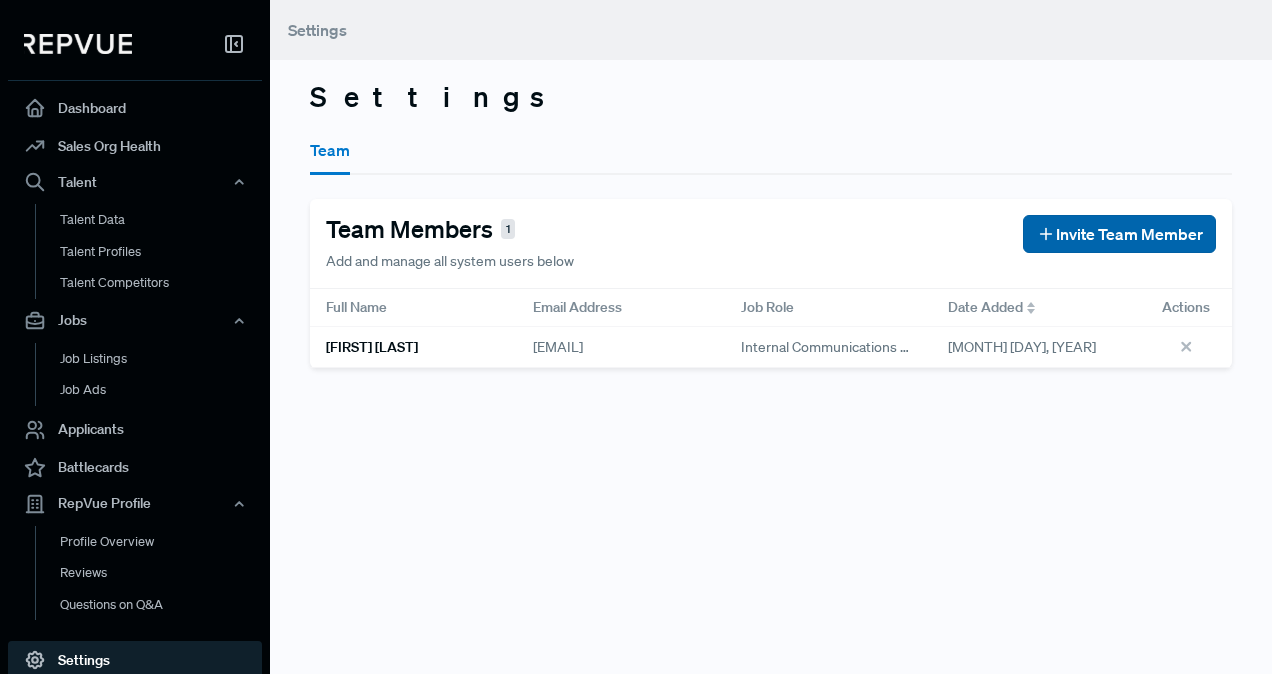 click on "Invite Team Member" at bounding box center (1129, 234) 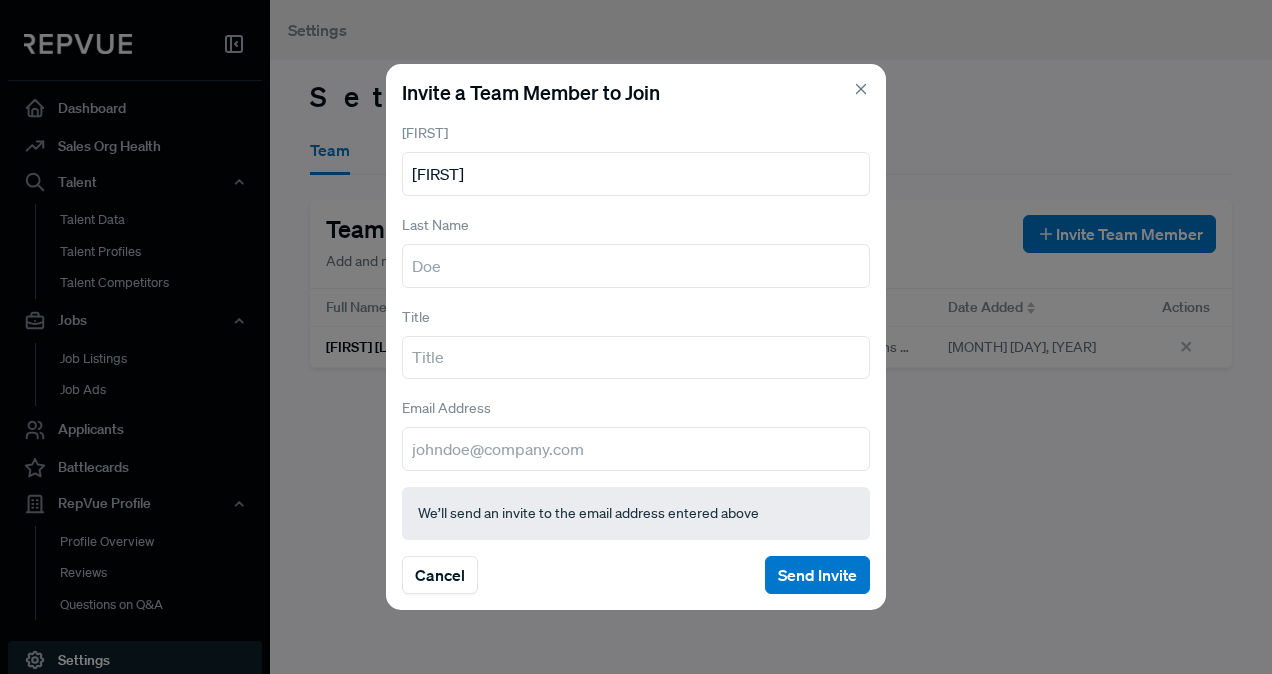 type on "[FIRST]" 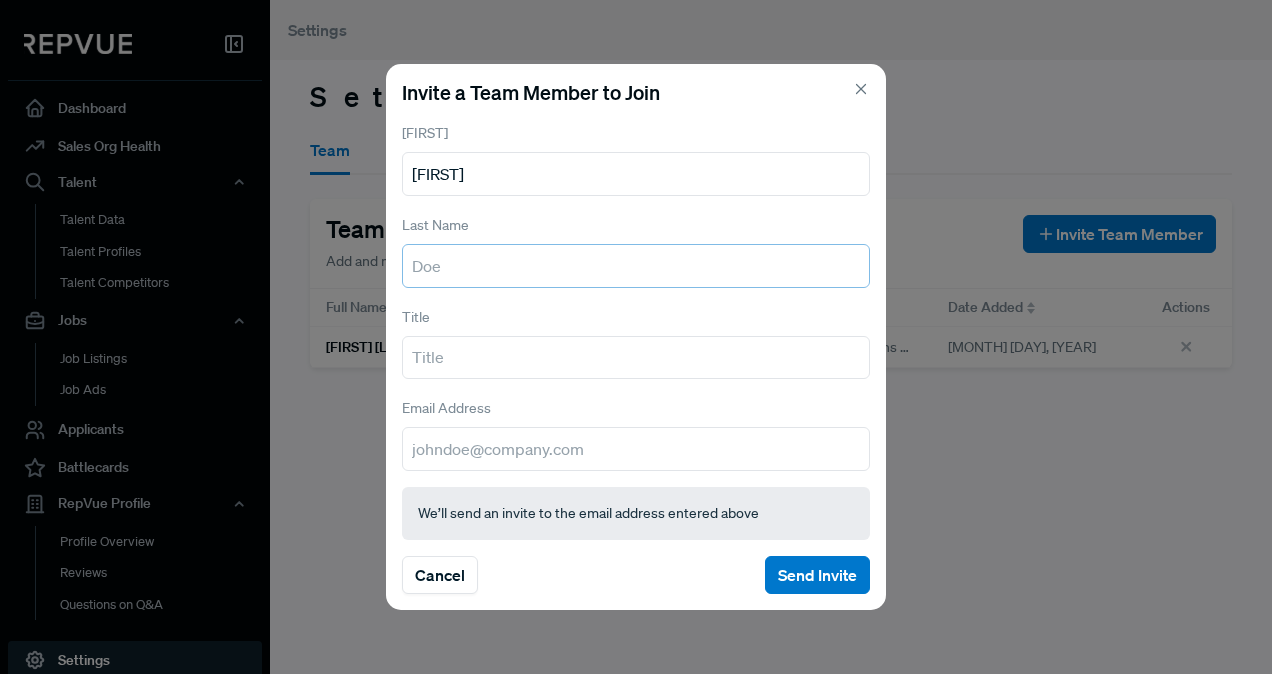 type on "L" 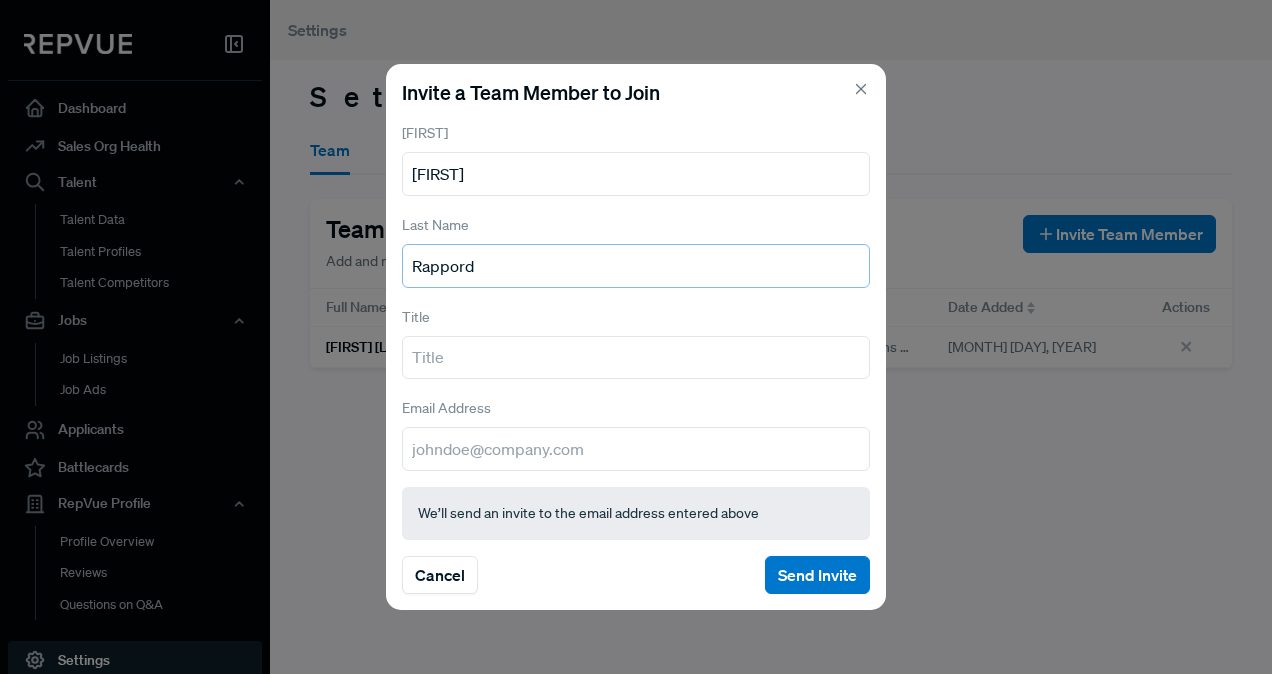 type on "Rappord" 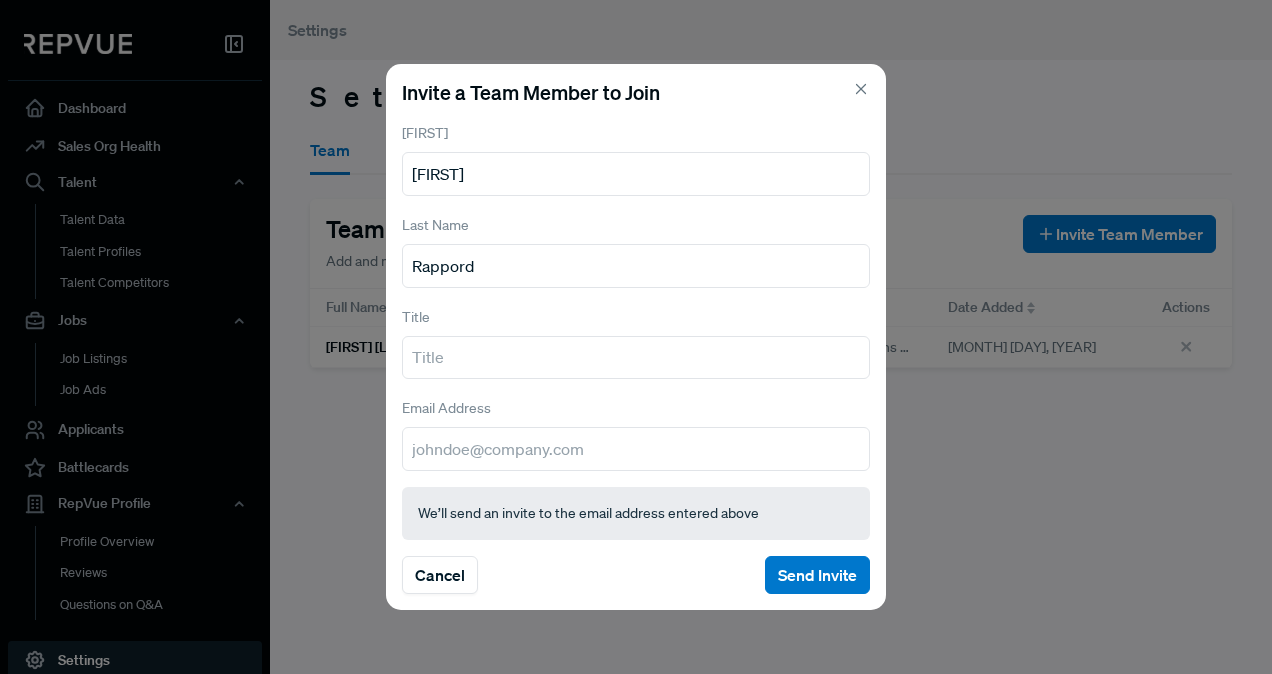 click on "Invite a Team Member to Join First Name   [FIRST] Last Name   [LAST] Title   Email Address   We’ll send an invite to the email address entered above Cancel Send Invite" at bounding box center (636, 337) 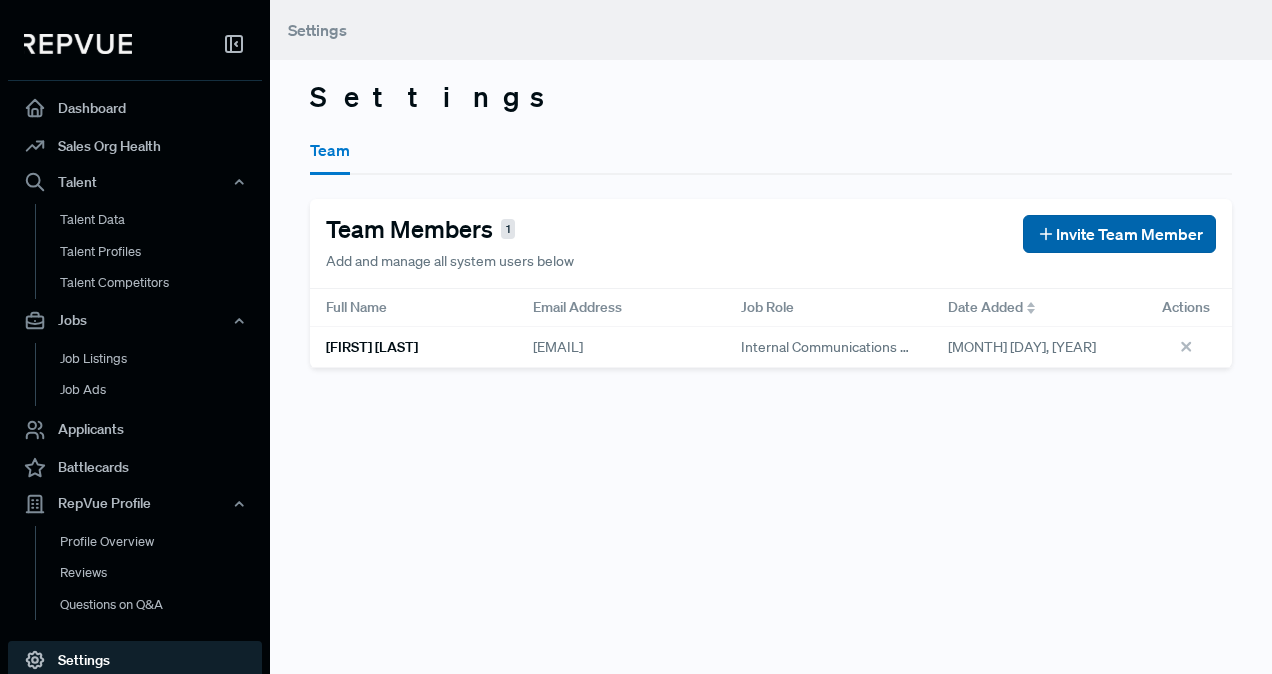 click on "Invite Team Member" at bounding box center [1129, 234] 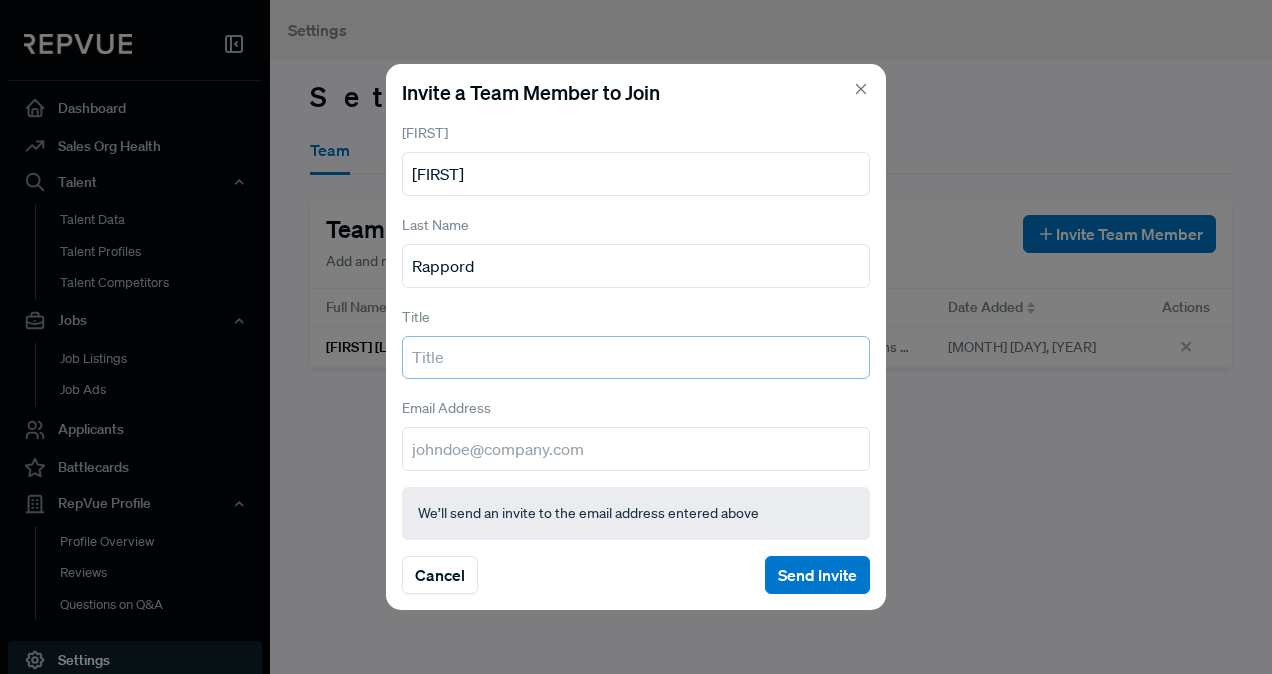 click at bounding box center [636, 358] 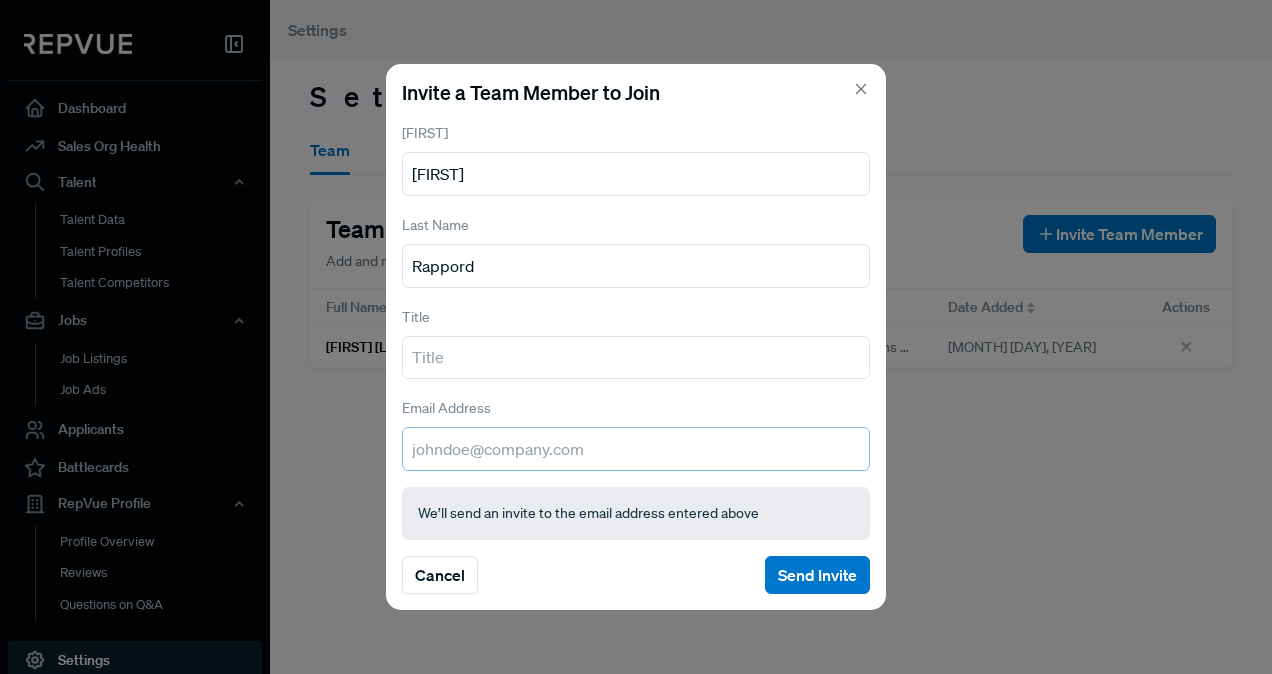 click at bounding box center [636, 449] 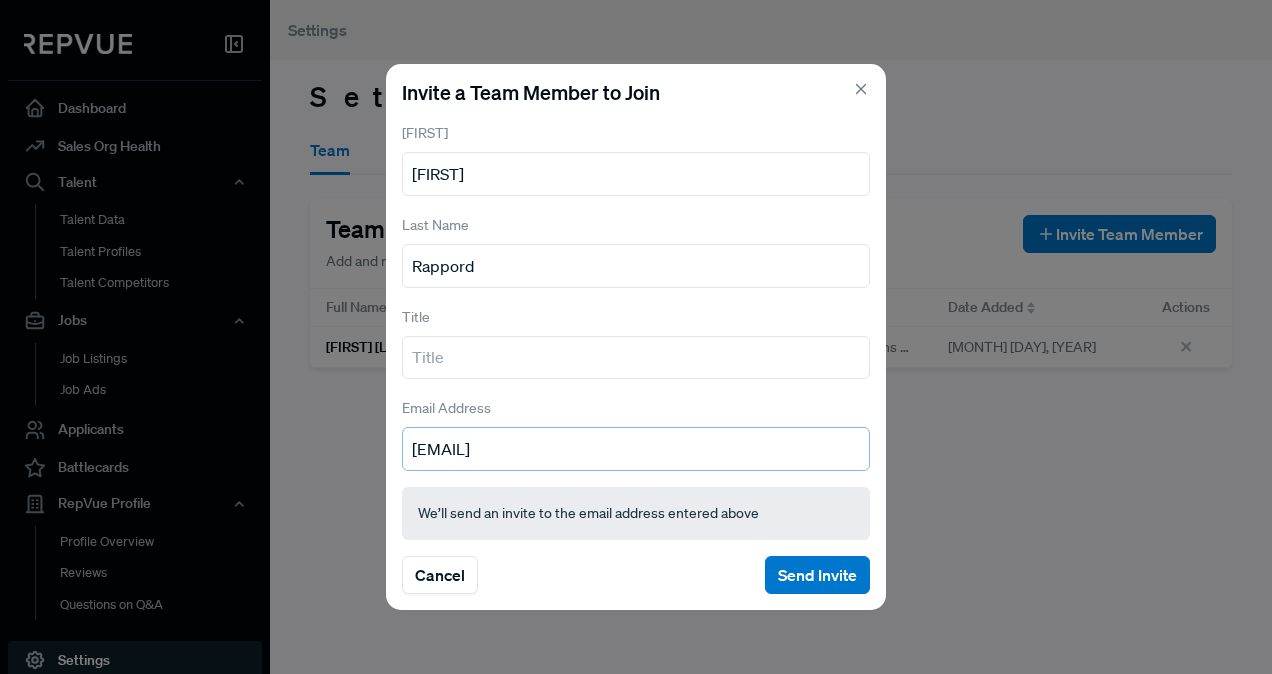 type on "[EMAIL]" 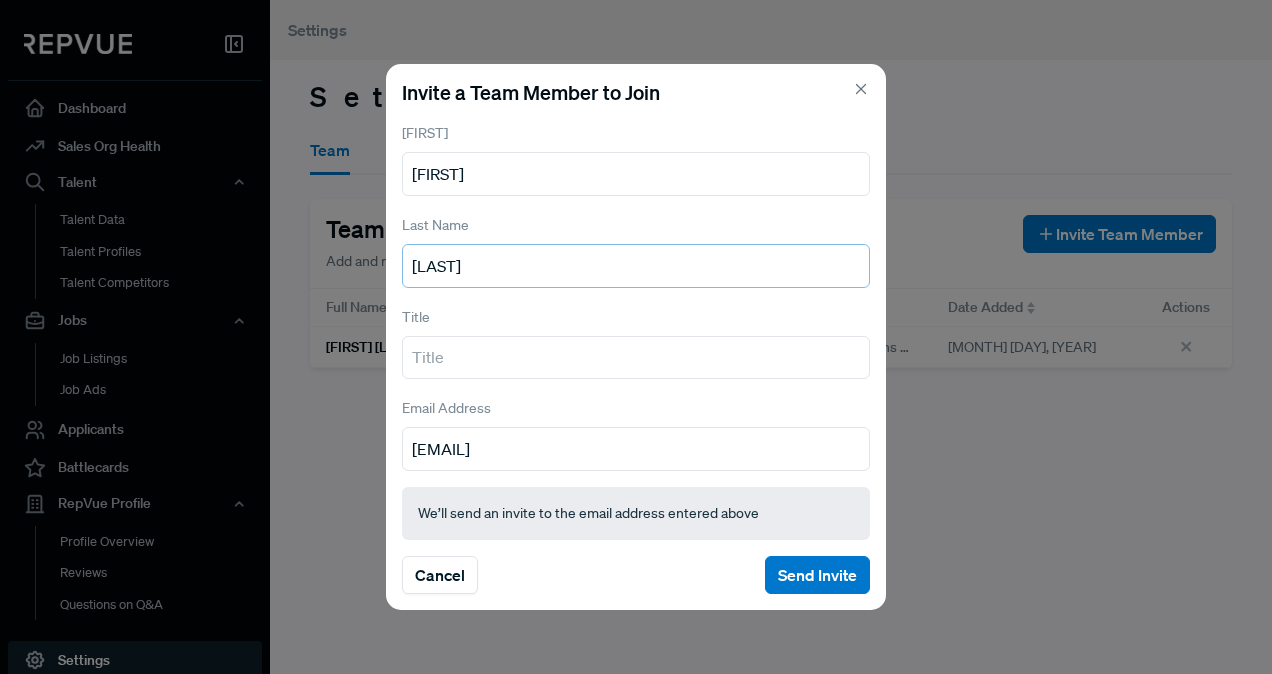type on "[LAST]" 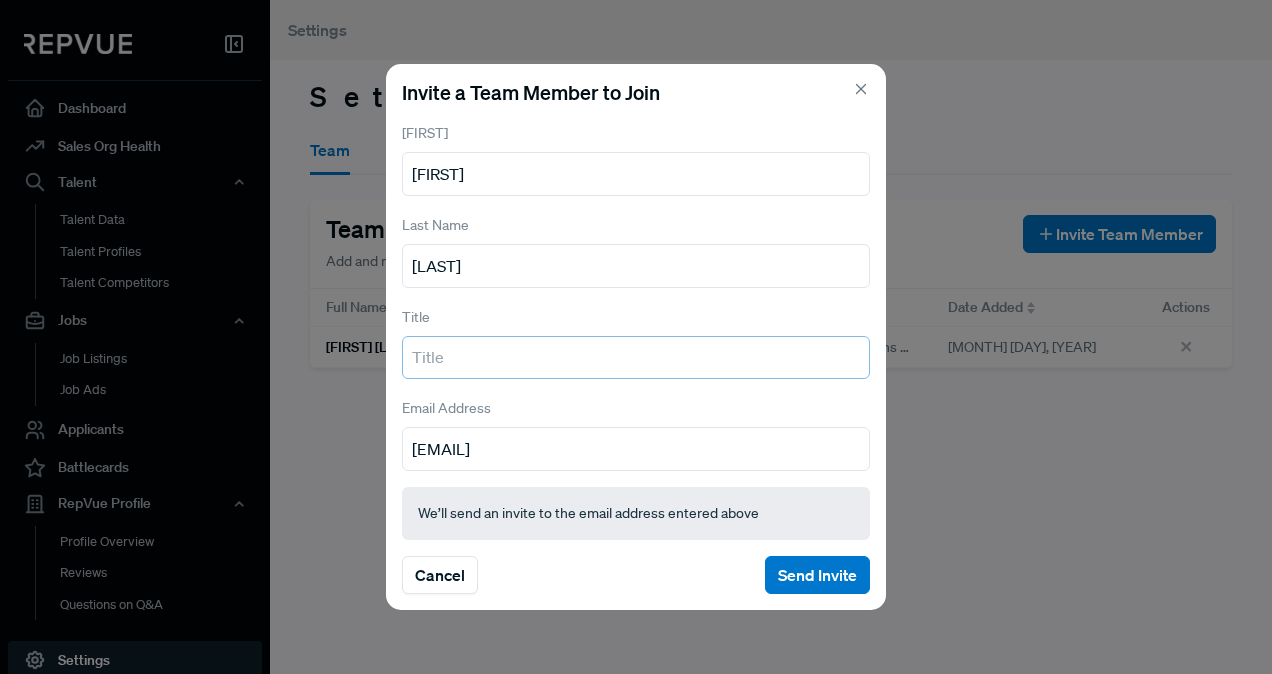 paste on "enior Director, HRBP and Talent • Human Resources" 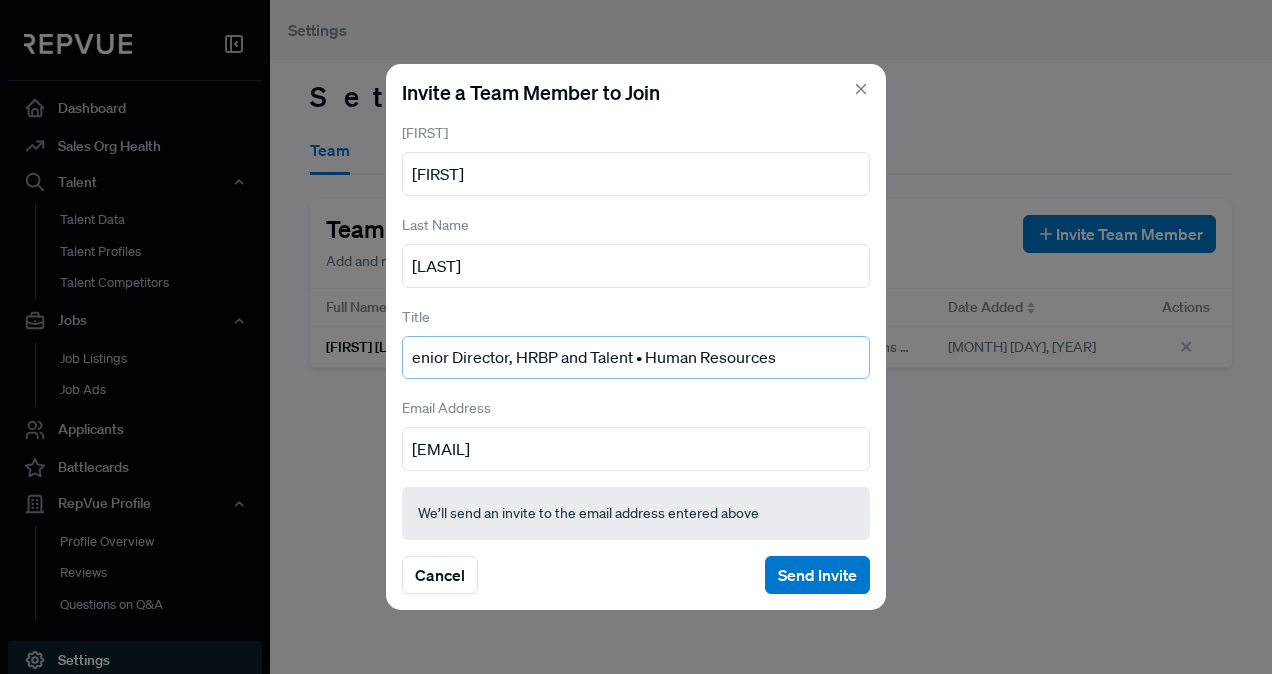 drag, startPoint x: 800, startPoint y: 355, endPoint x: 638, endPoint y: 362, distance: 162.15117 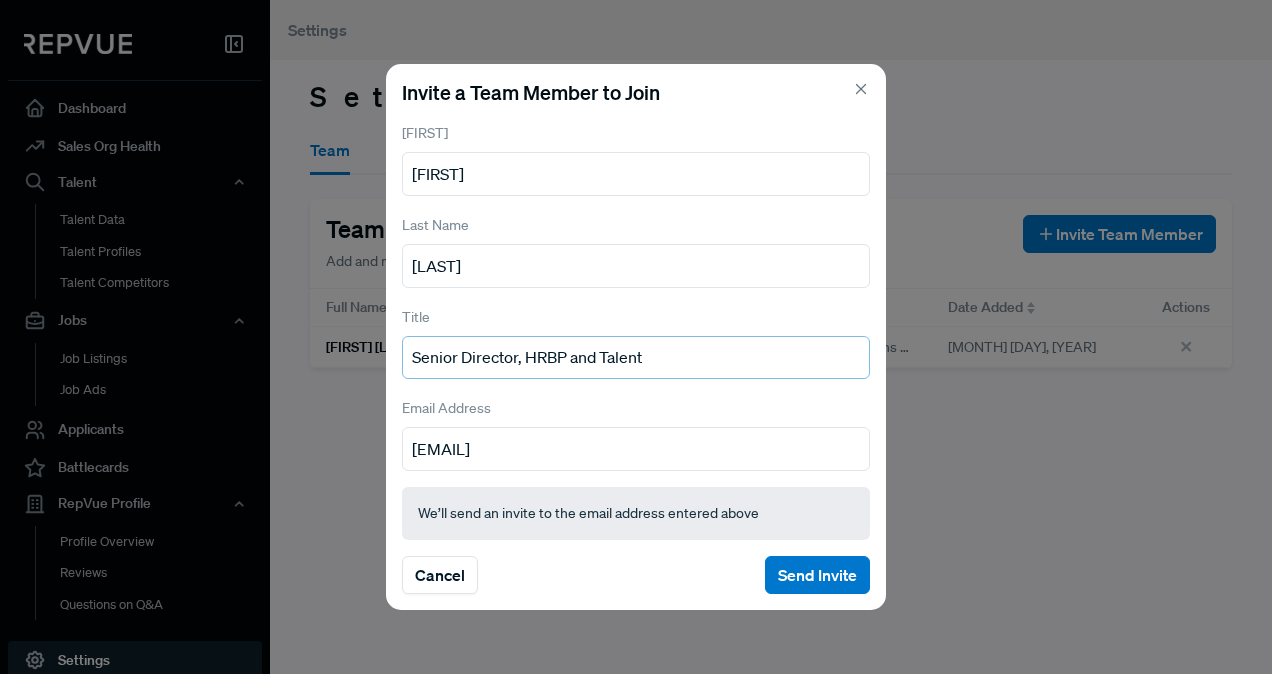 type on "Senior Director, HRBP and Talent" 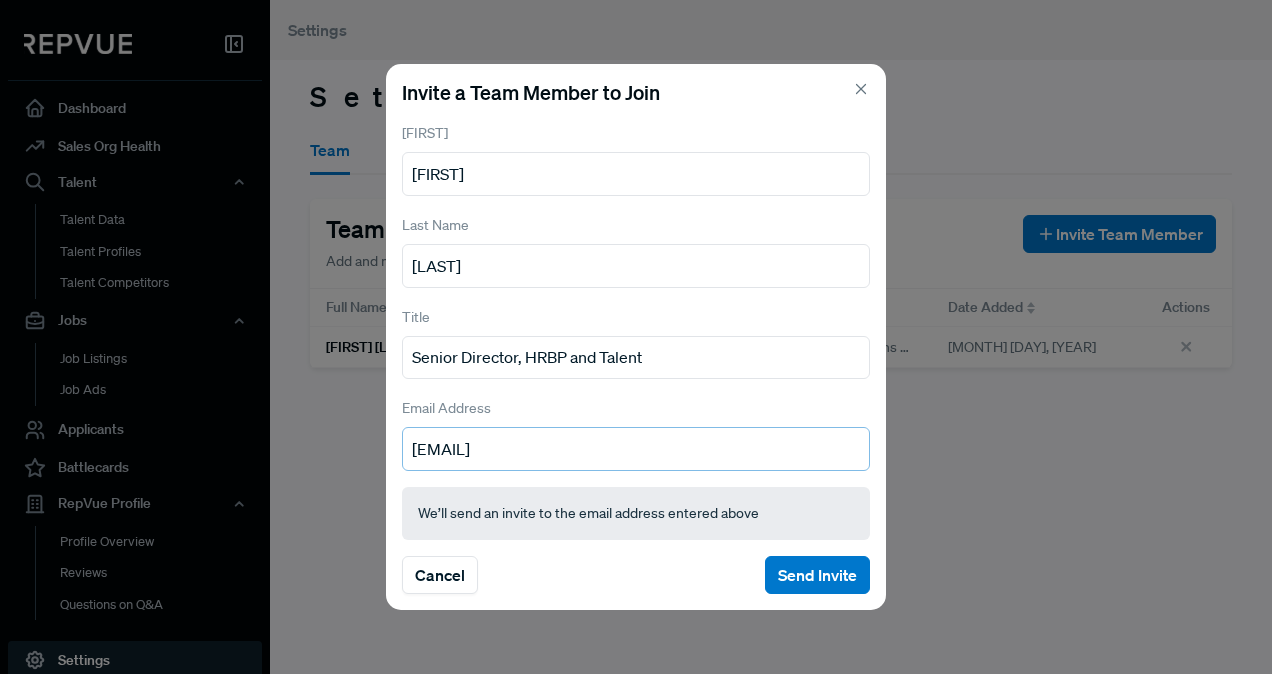 click on "[EMAIL]" at bounding box center (636, 449) 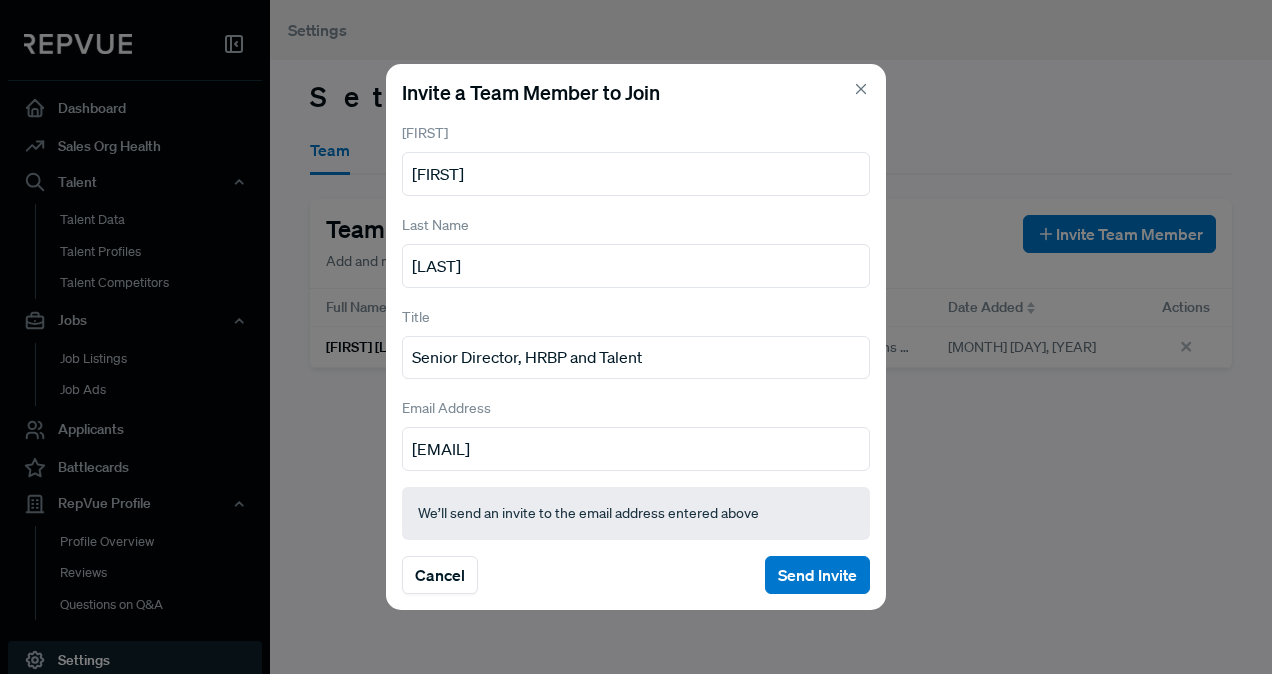 click on "Invite a Team Member to Join First Name   [FIRST] Last Name   [LAST] Title   Senior Director, HRBP and Talent Email Address   [EMAIL] We’ll send an invite to the email address entered above Cancel Send Invite" at bounding box center (636, 337) 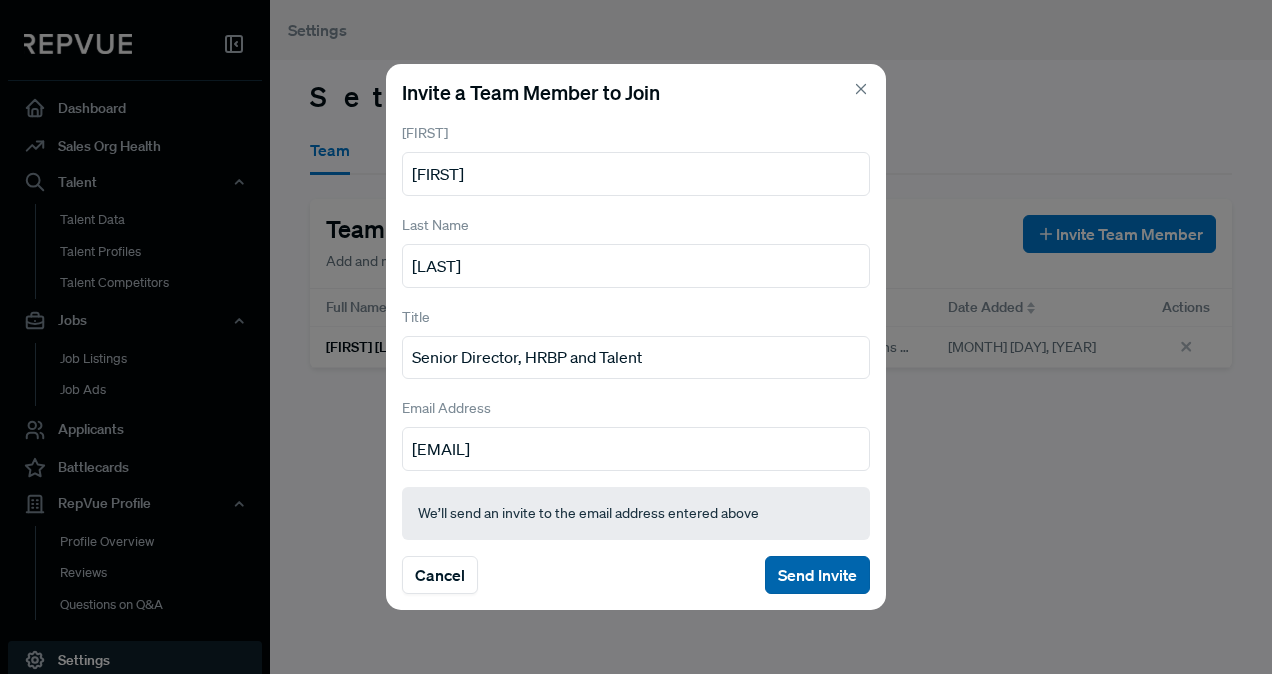 click on "Send Invite" at bounding box center (817, 575) 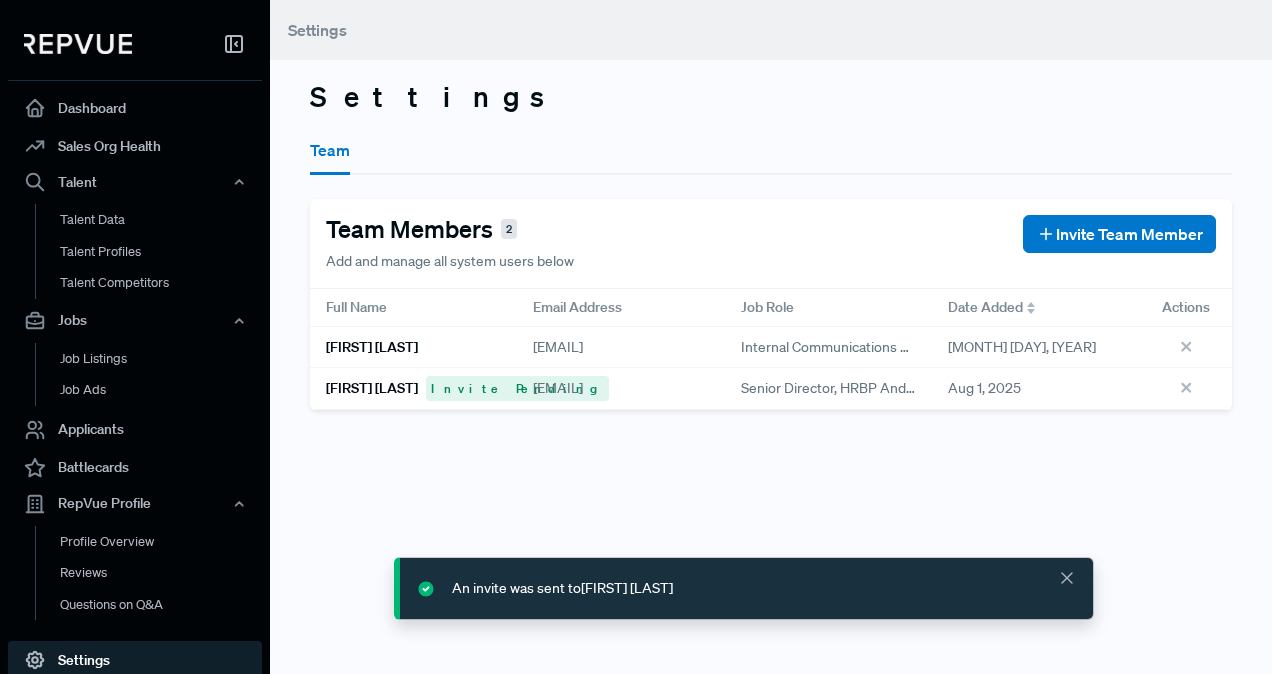 click on "Team" at bounding box center [771, 148] 